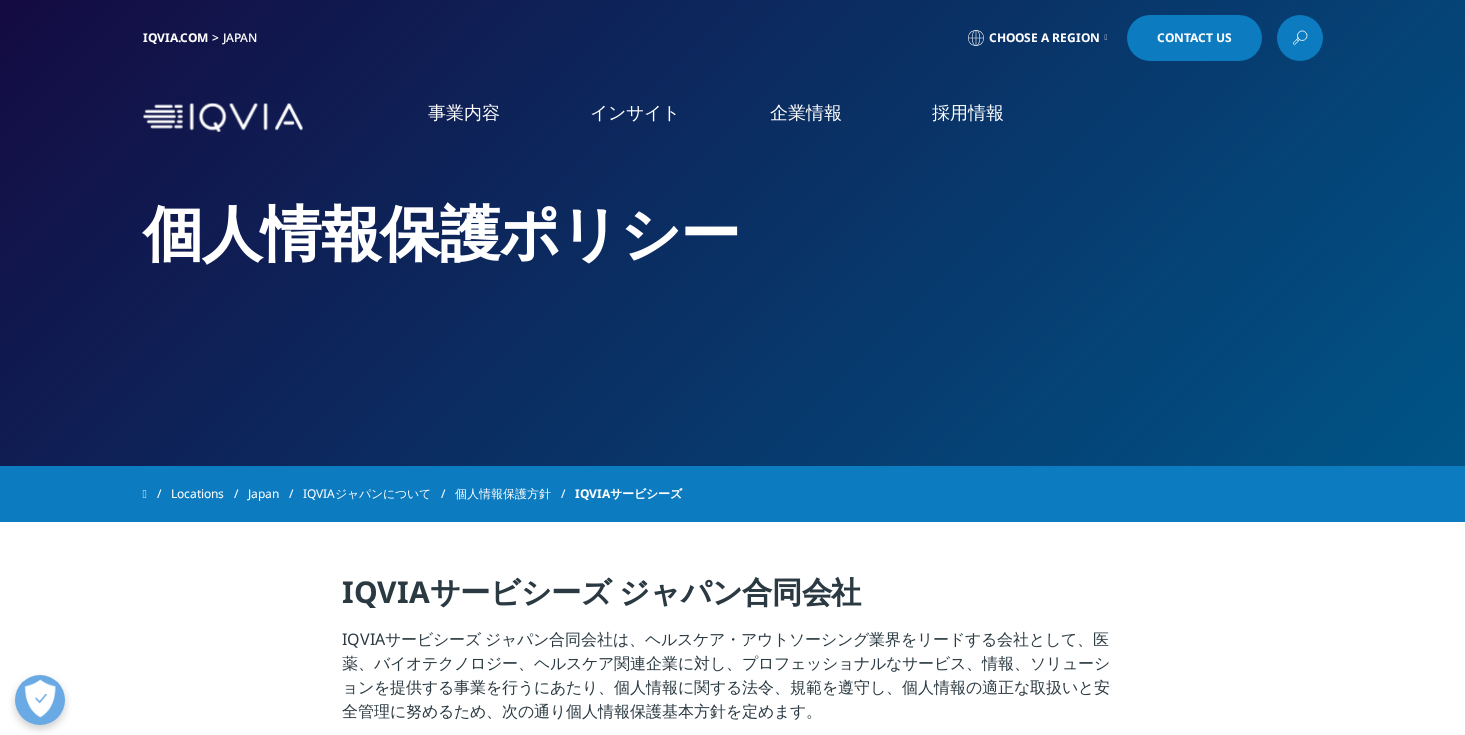 scroll, scrollTop: 500, scrollLeft: 0, axis: vertical 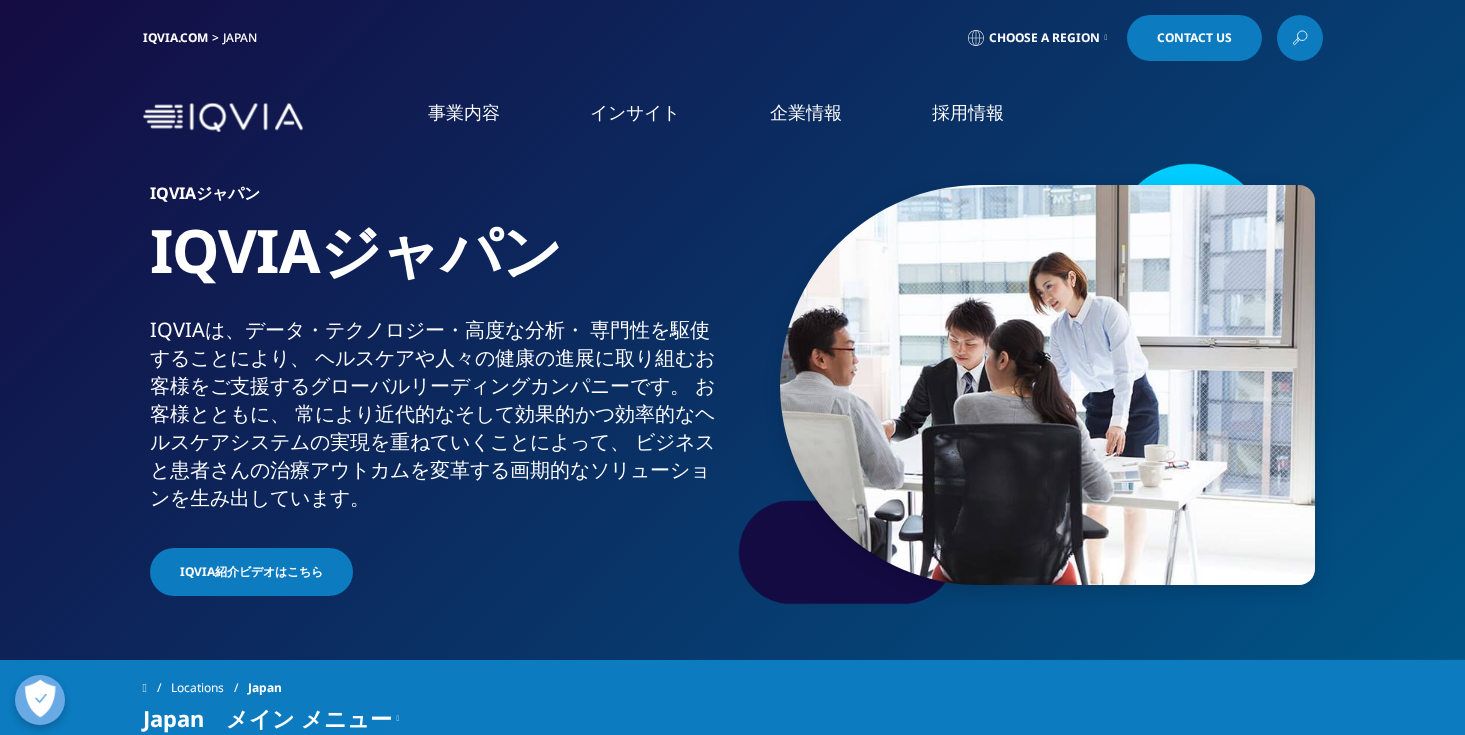 click 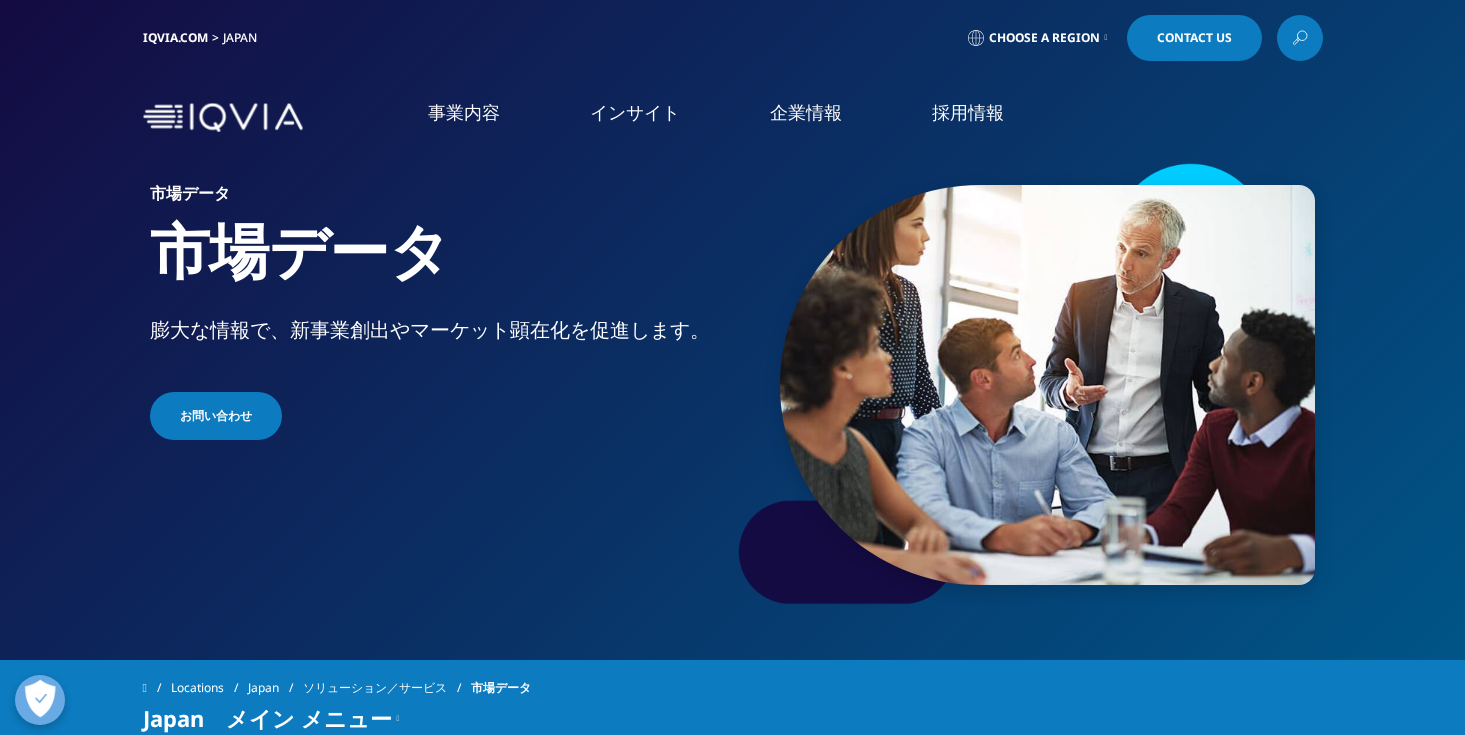 scroll, scrollTop: 0, scrollLeft: 0, axis: both 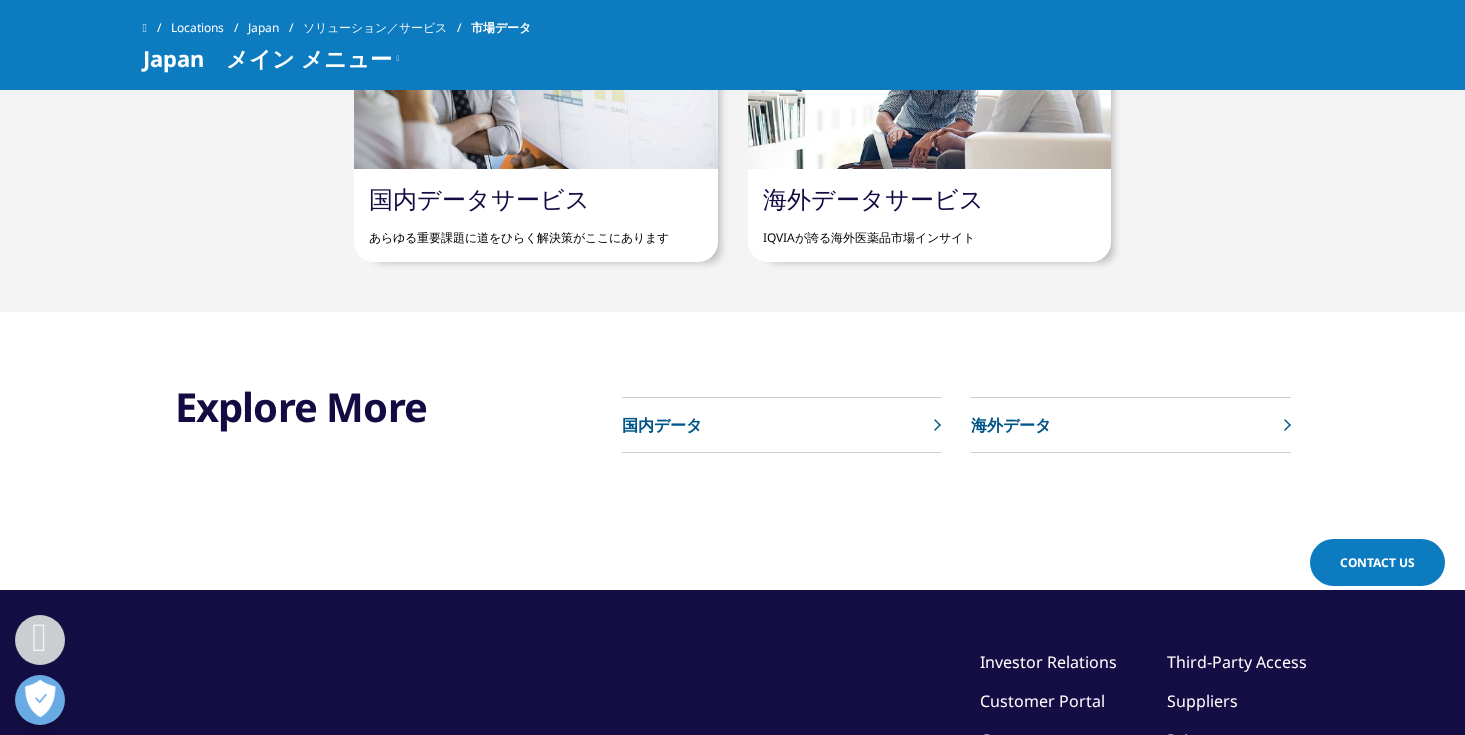 click on "国内データ" at bounding box center (662, 425) 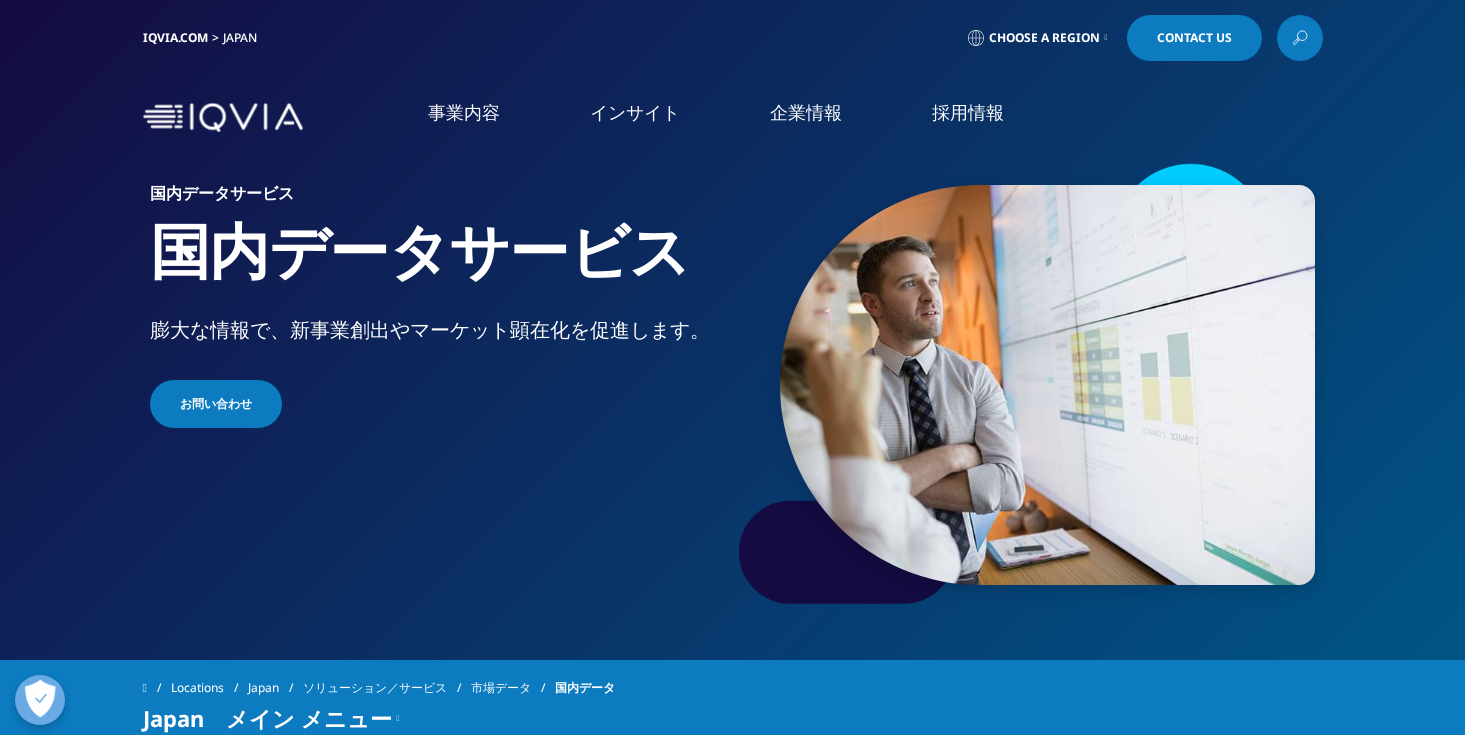 scroll, scrollTop: 0, scrollLeft: 0, axis: both 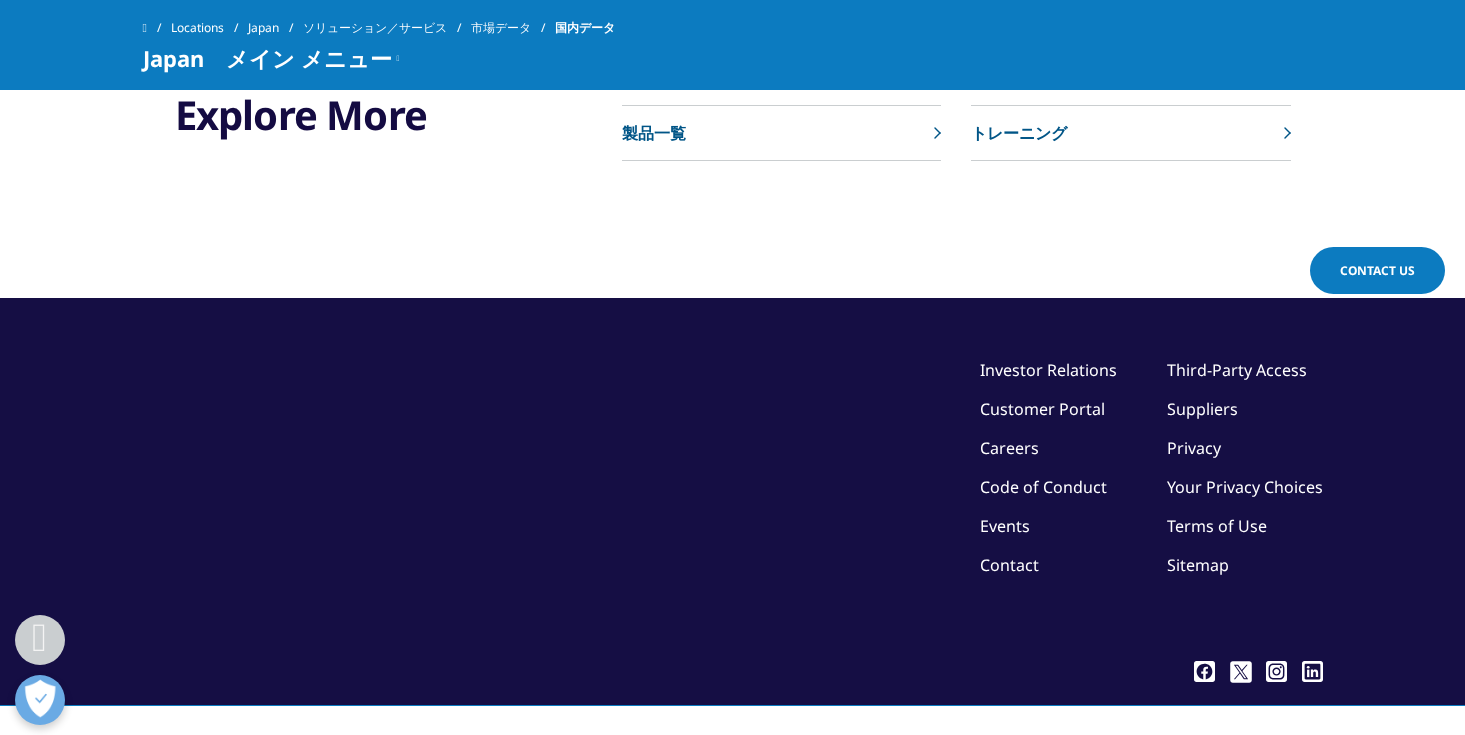click on "Contact Us" at bounding box center [1377, 270] 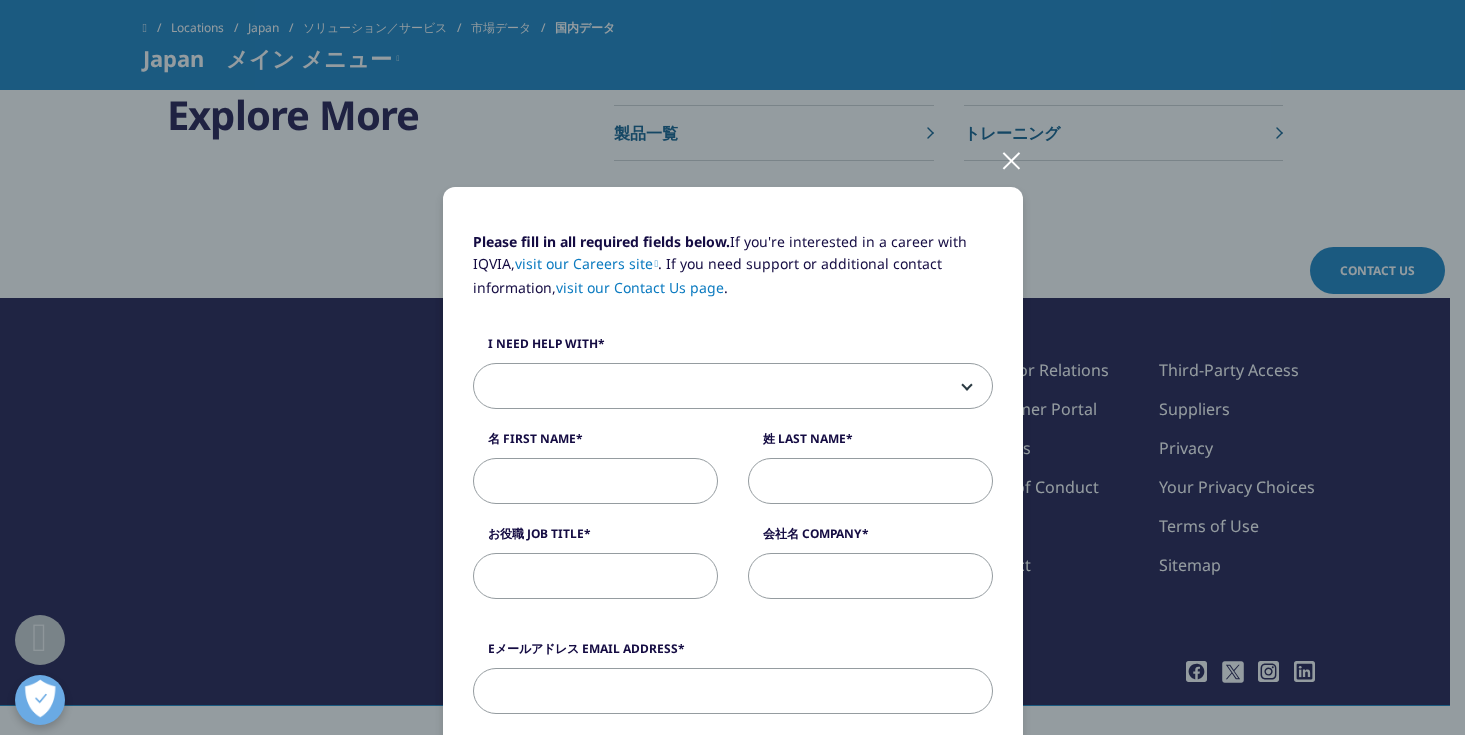 click at bounding box center (1011, 159) 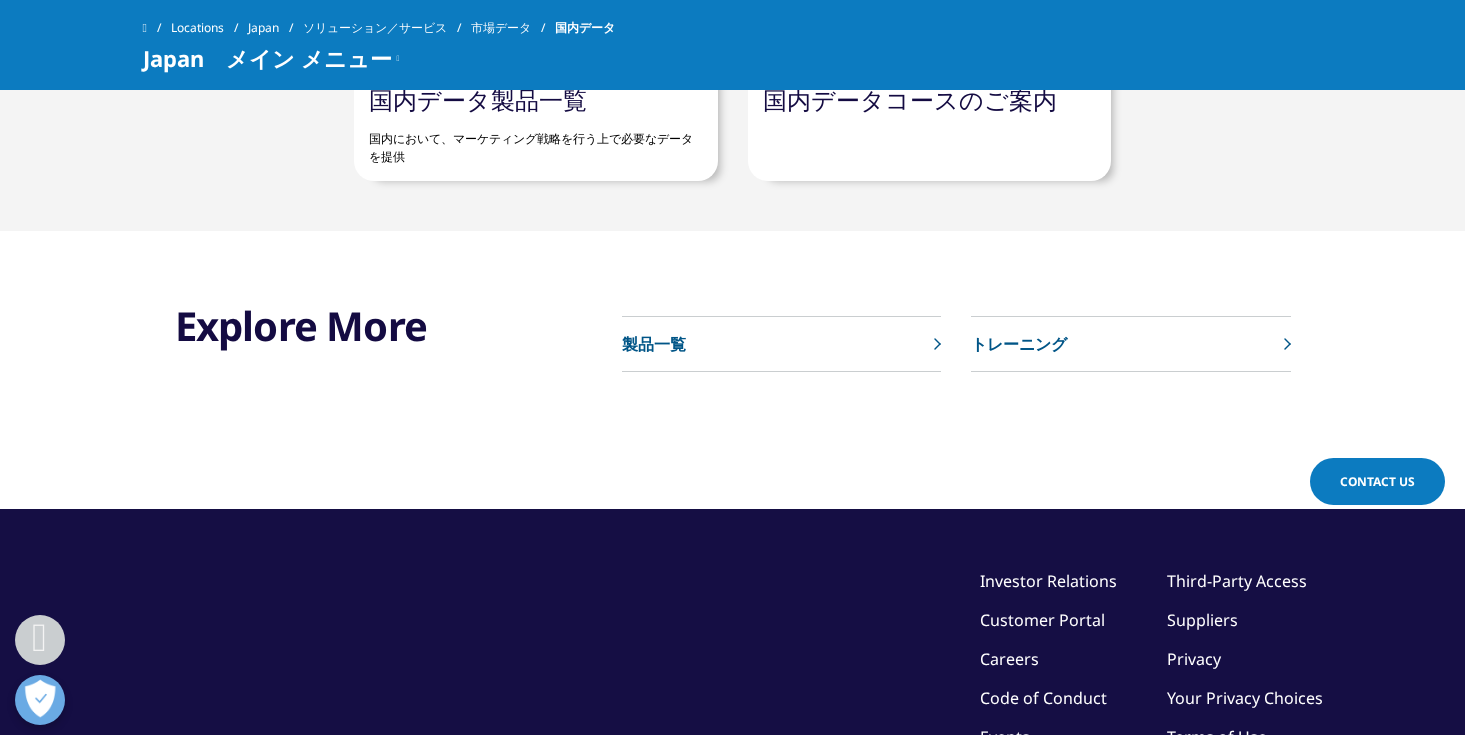 scroll, scrollTop: 1576, scrollLeft: 0, axis: vertical 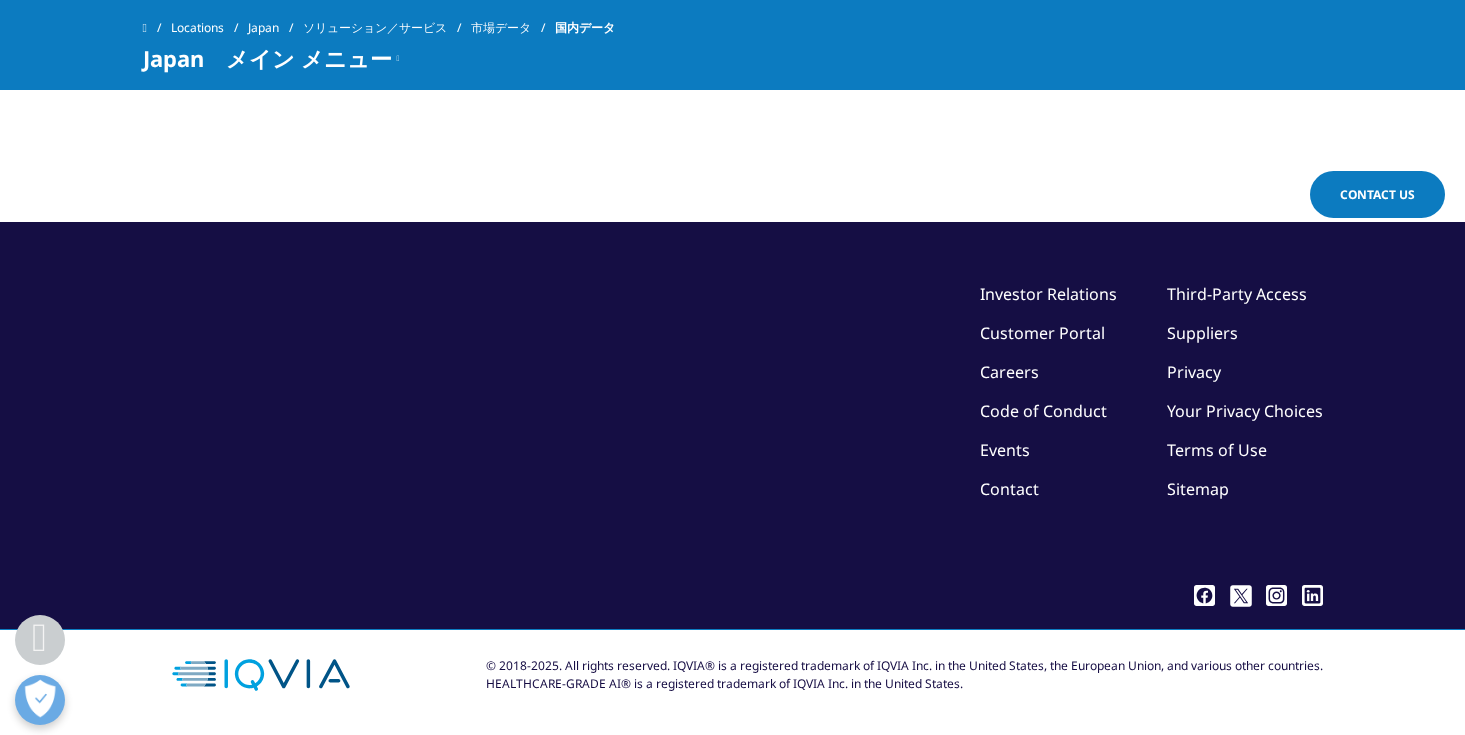 click on "Sitemap" at bounding box center (1198, 489) 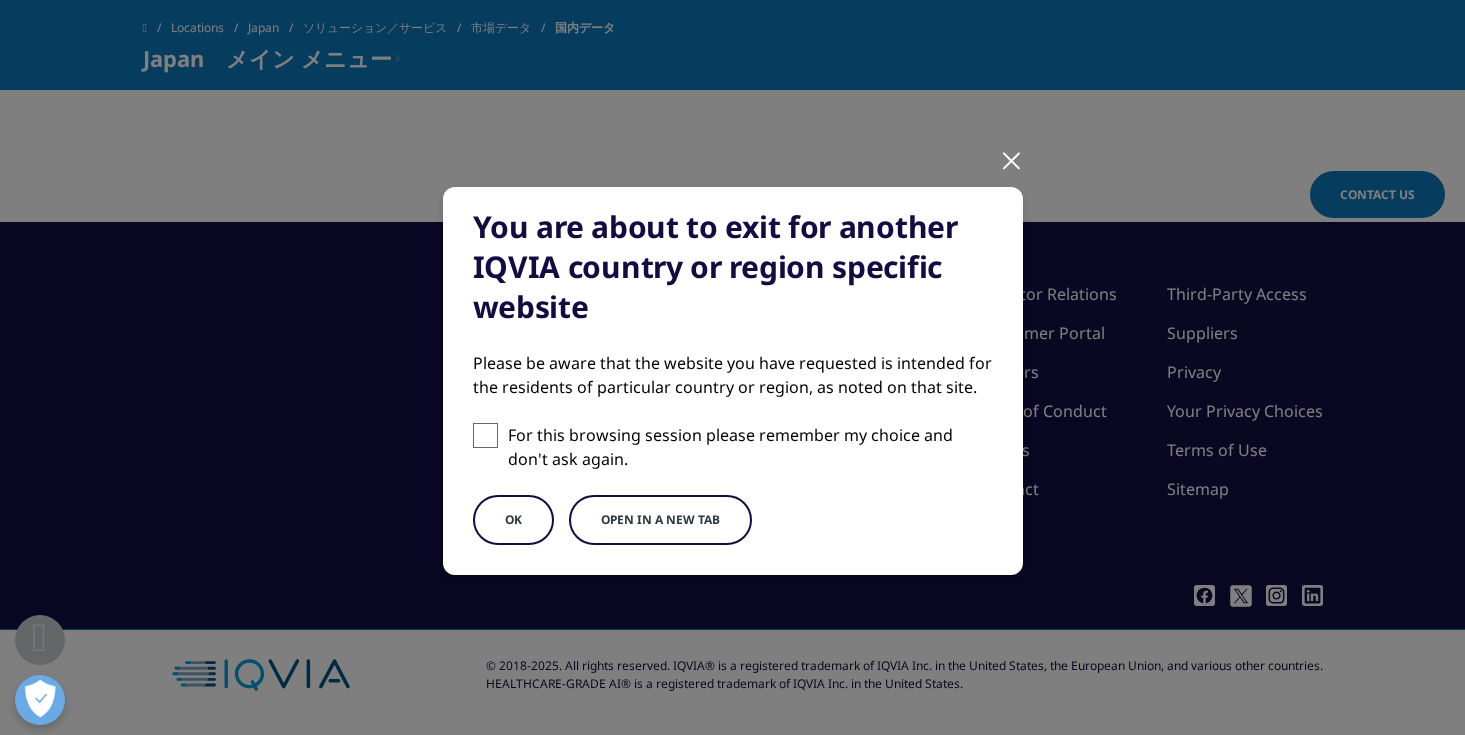 click at bounding box center [1011, 159] 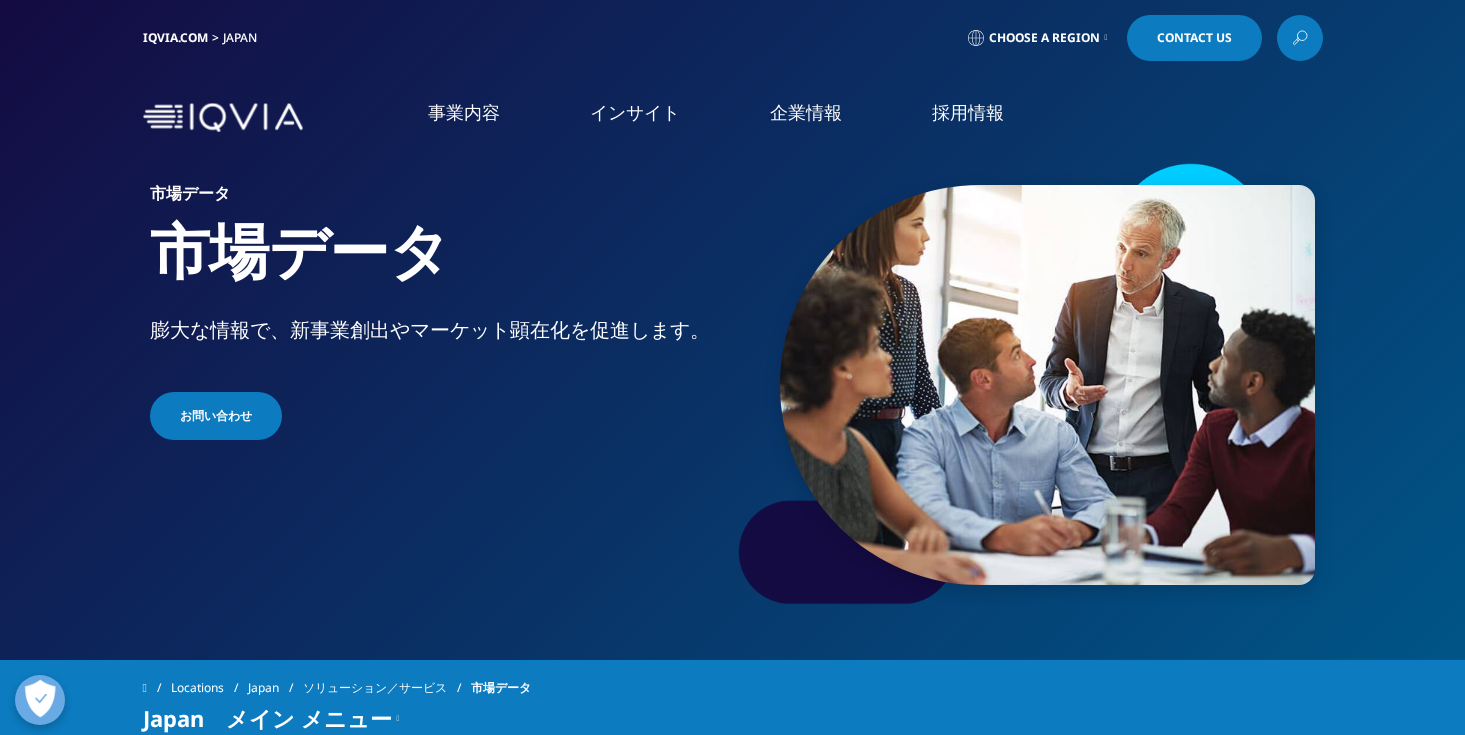 scroll, scrollTop: 1390, scrollLeft: 0, axis: vertical 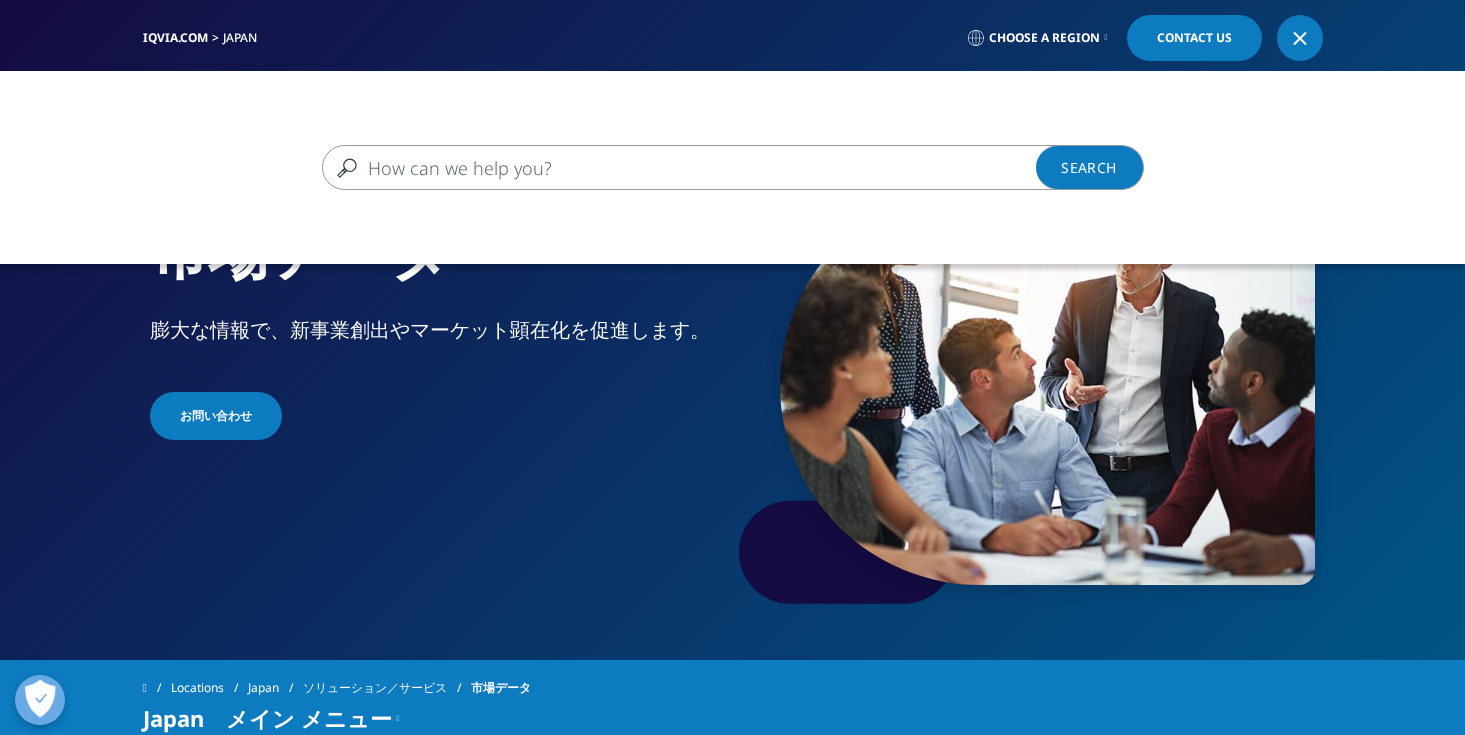 click at bounding box center [704, 167] 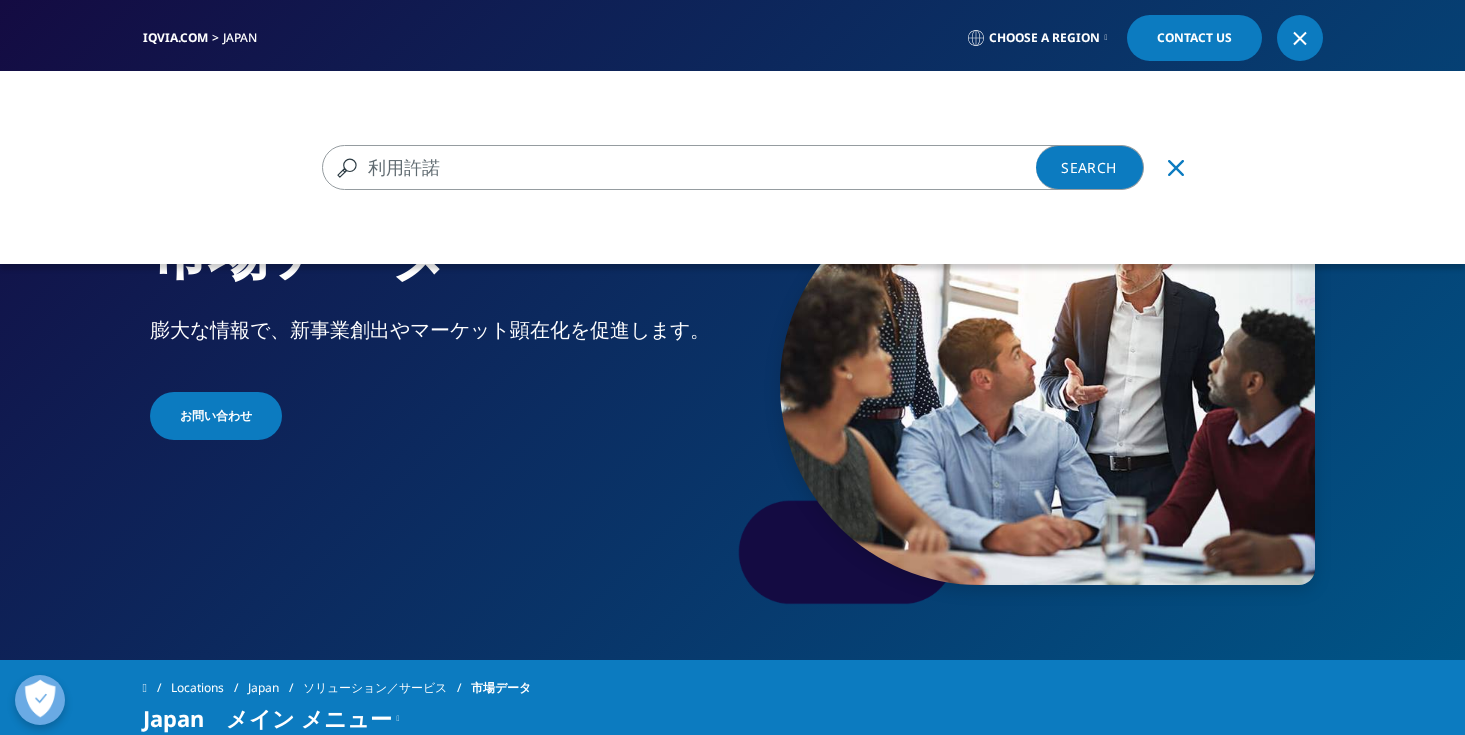 type on "利用許諾" 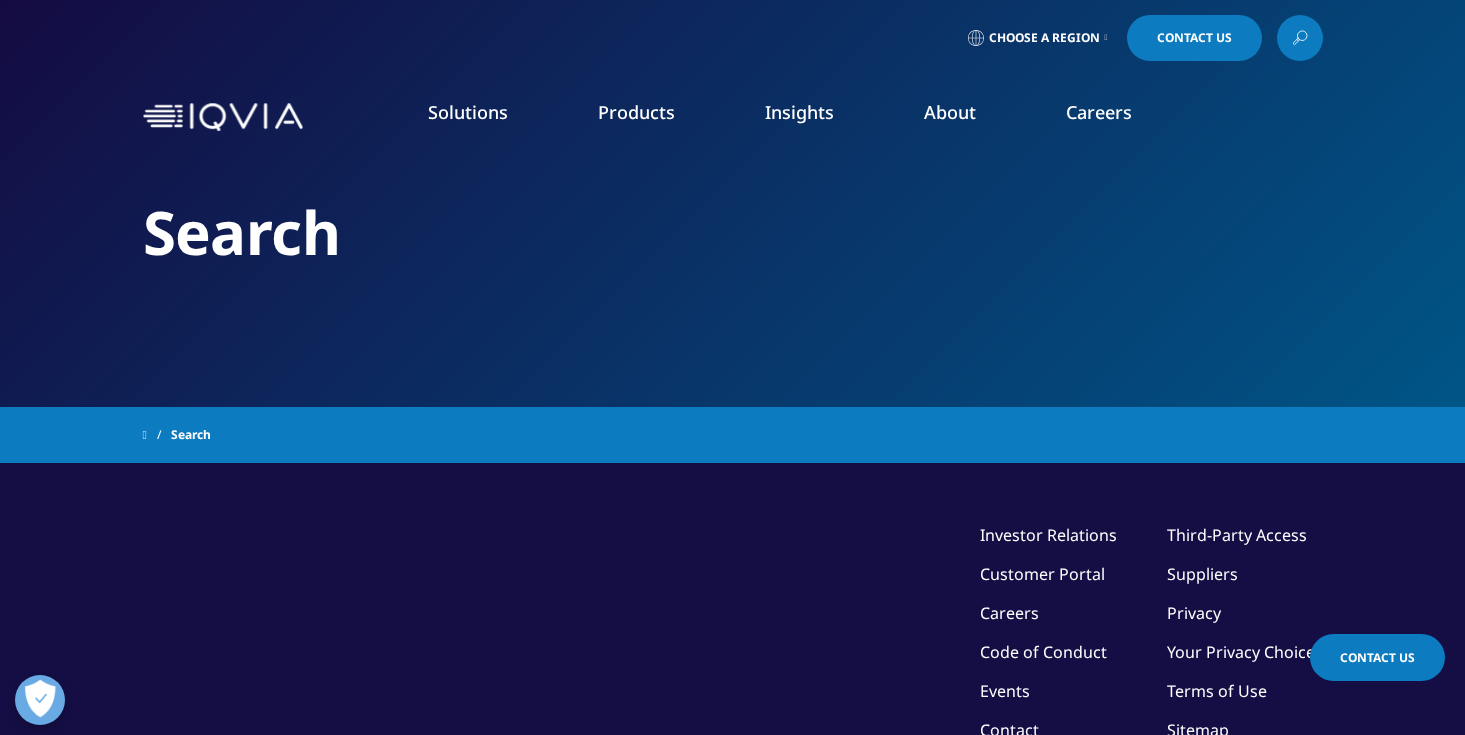 scroll, scrollTop: 0, scrollLeft: 0, axis: both 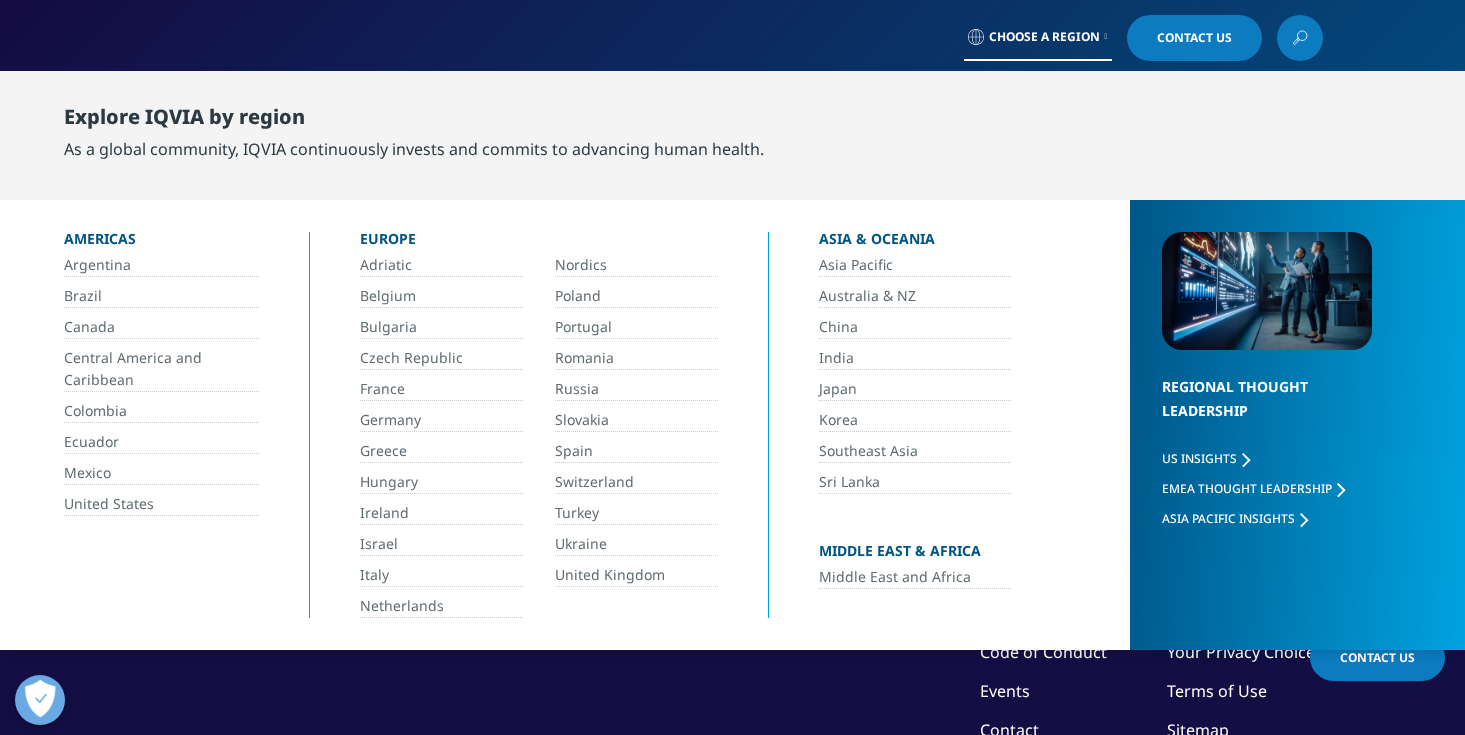 type on "利用許諾" 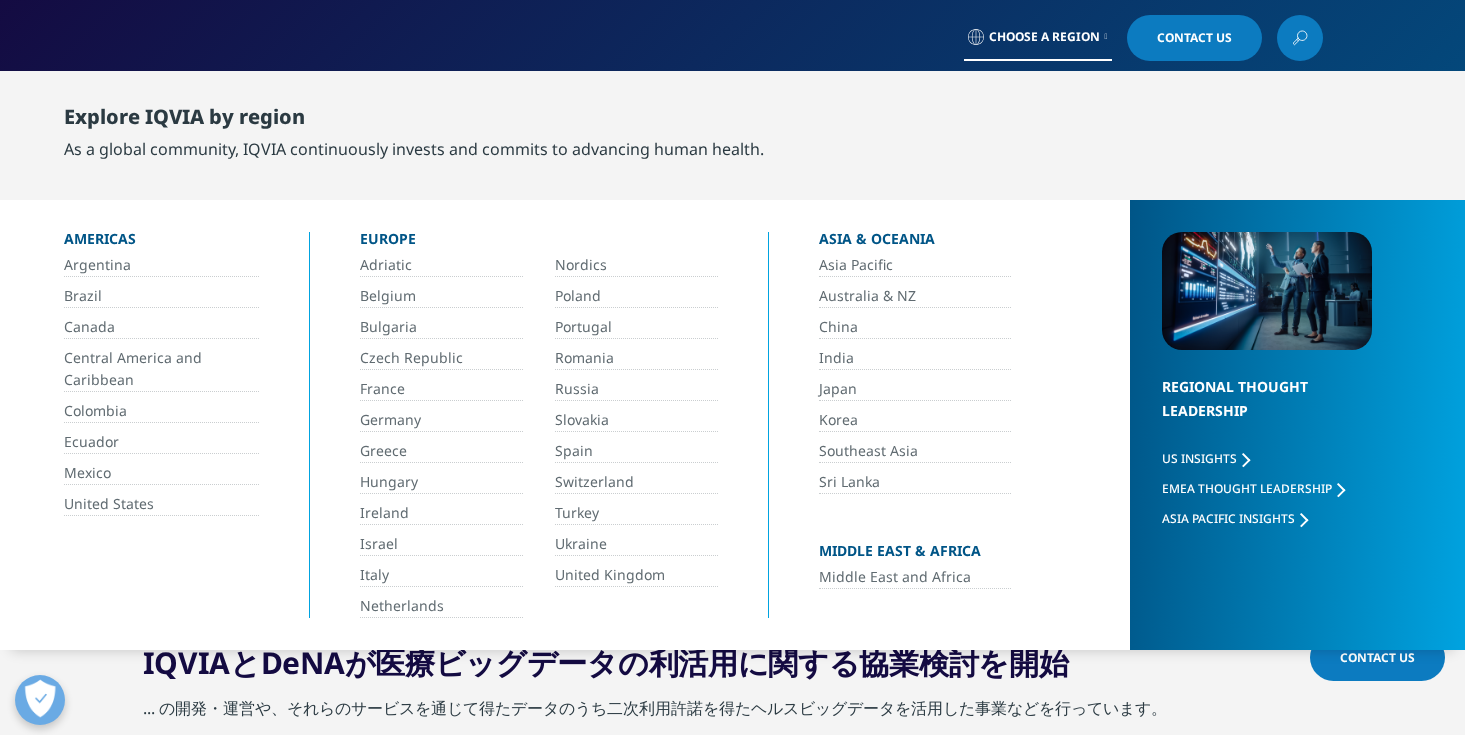 click on "Japan" at bounding box center [915, 389] 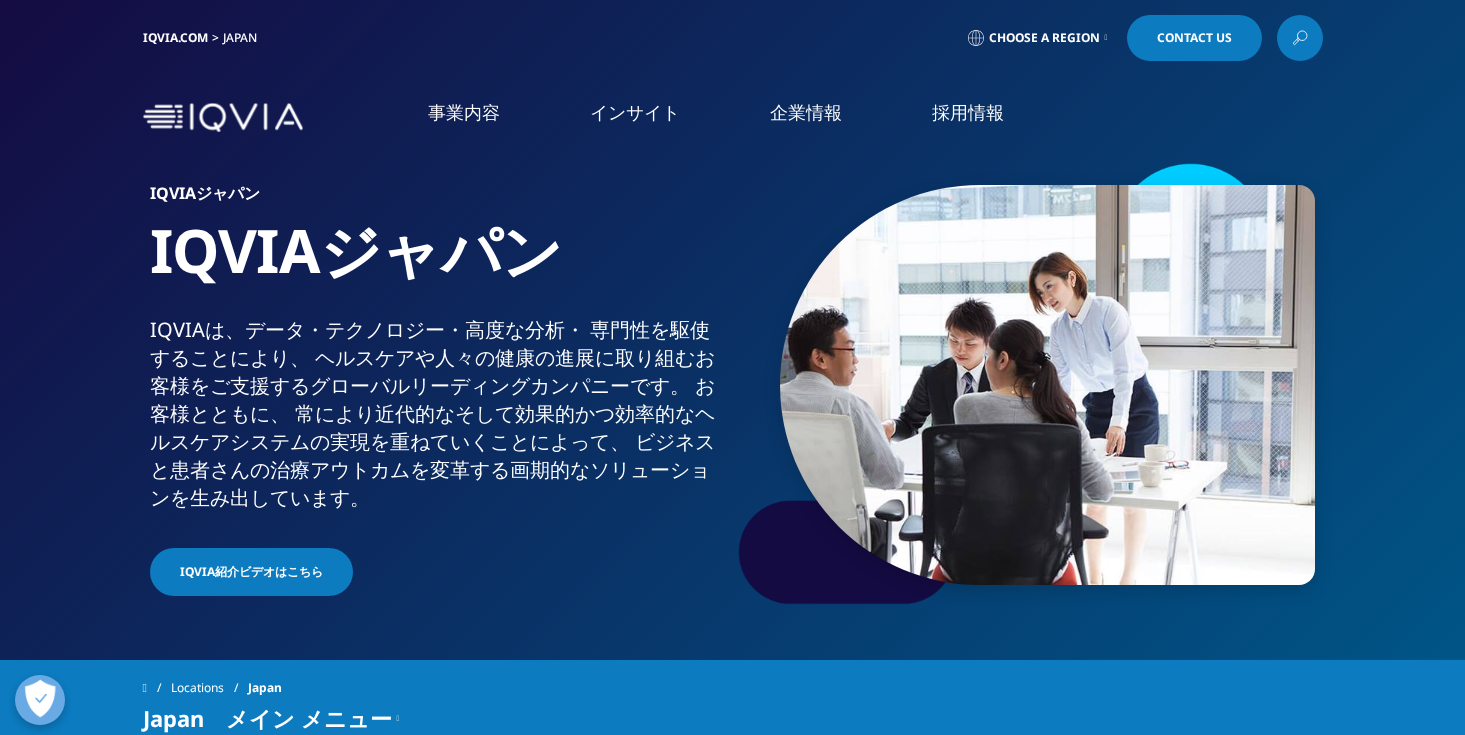 scroll, scrollTop: 0, scrollLeft: 0, axis: both 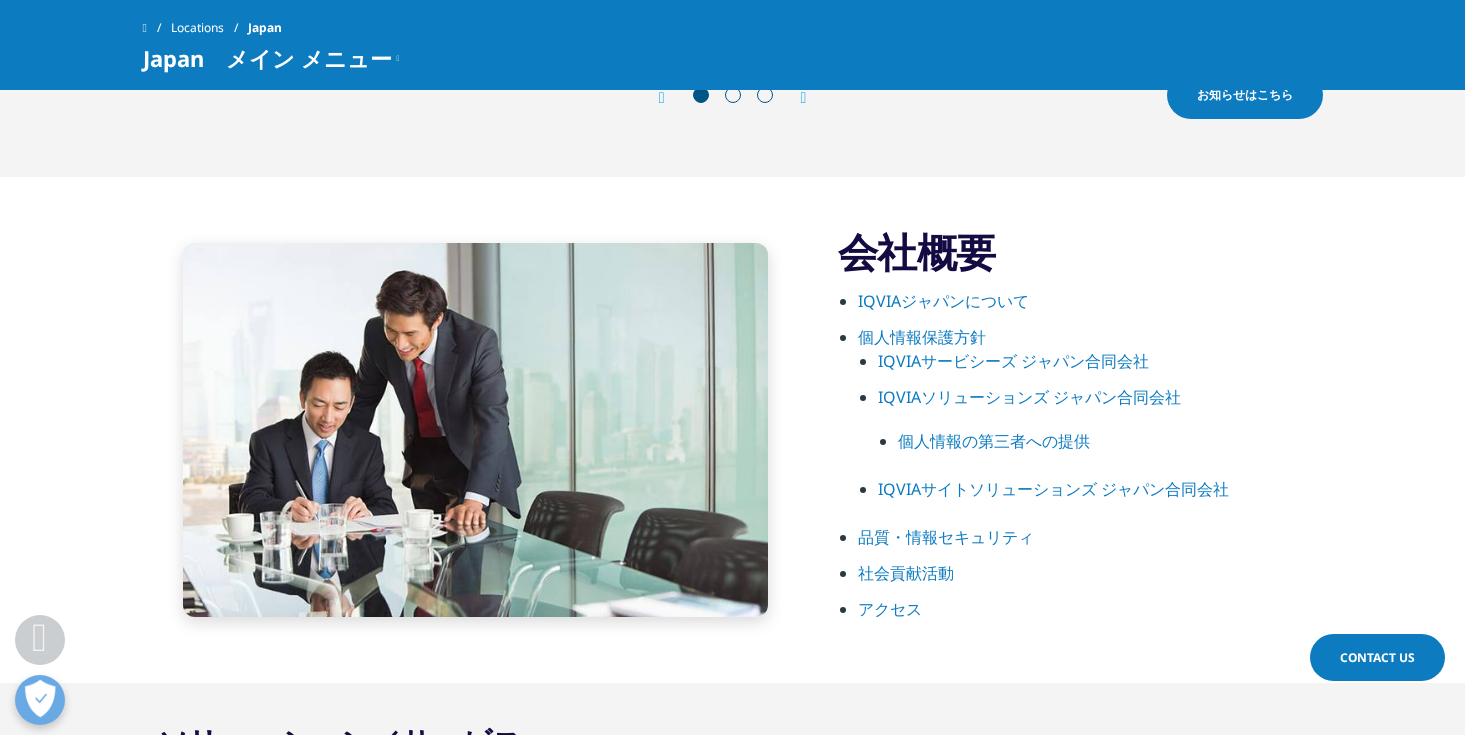 click on "IQVIAソリューションズ ジャパン合同会社" at bounding box center [1029, 397] 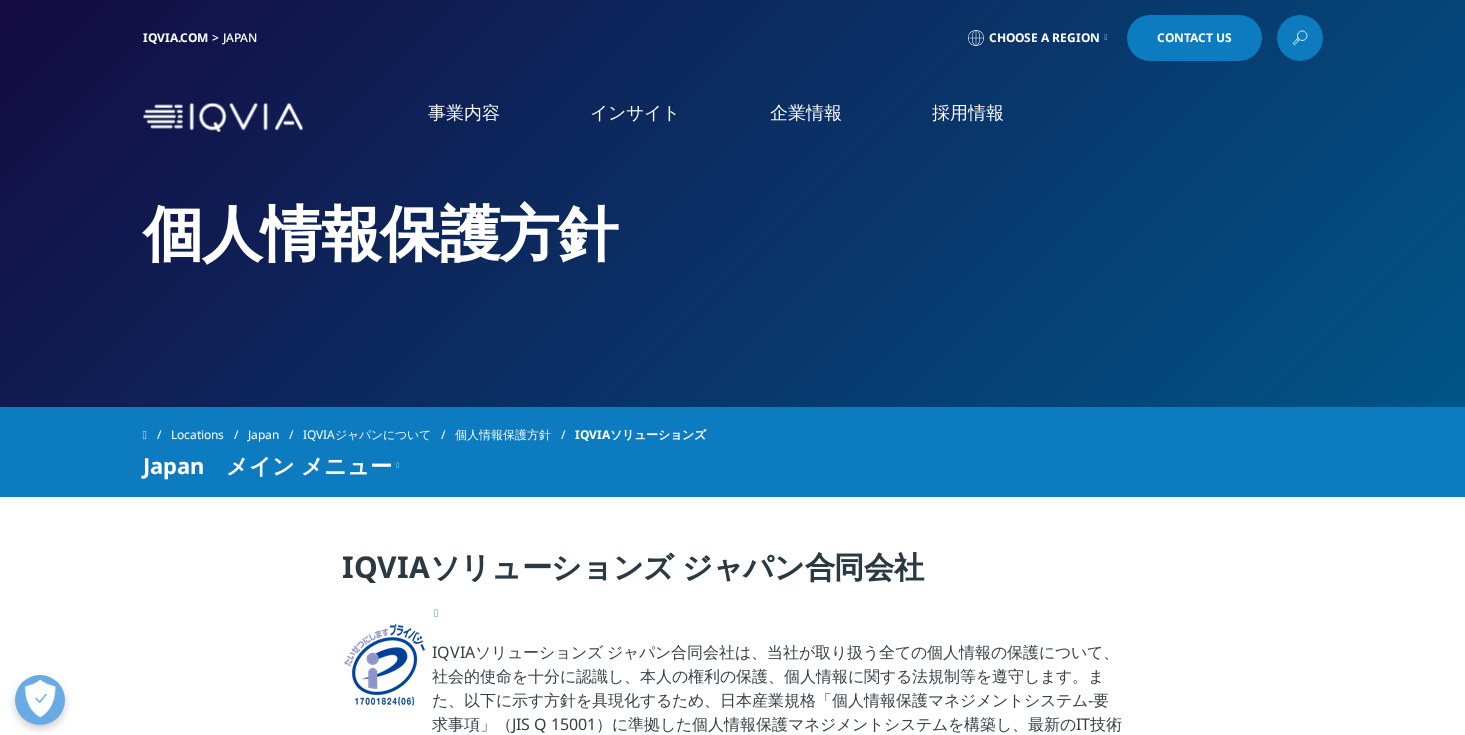 scroll, scrollTop: 0, scrollLeft: 0, axis: both 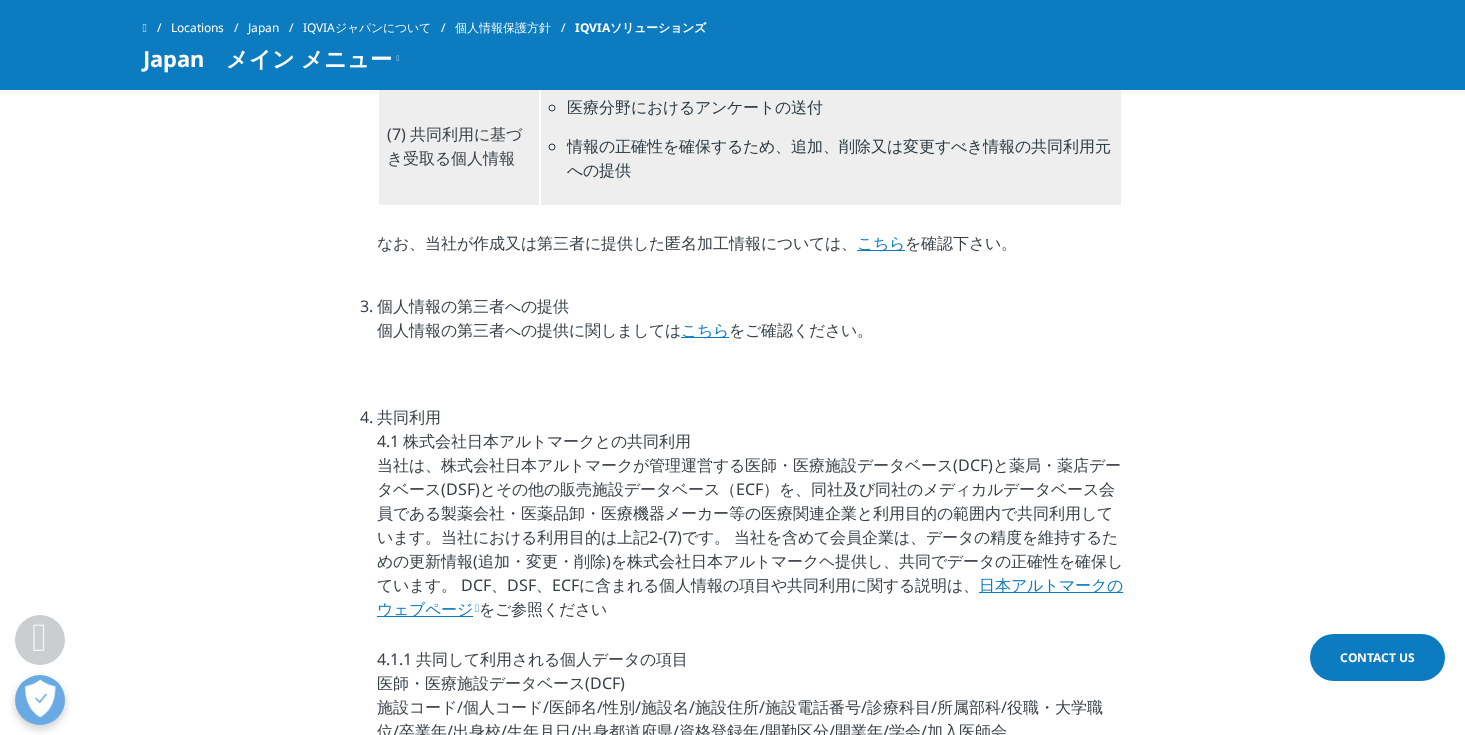 click on "こちら" at bounding box center [881, 243] 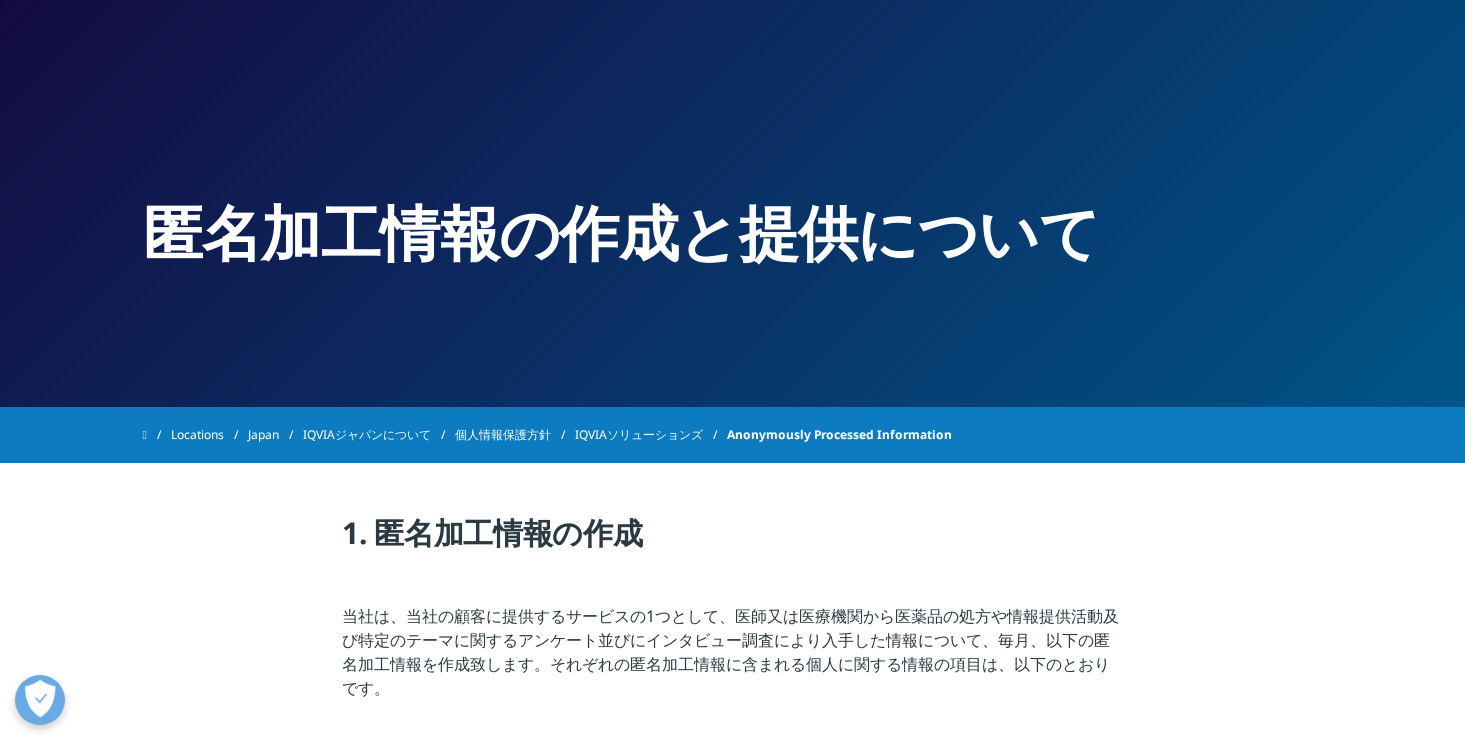 scroll, scrollTop: 0, scrollLeft: 0, axis: both 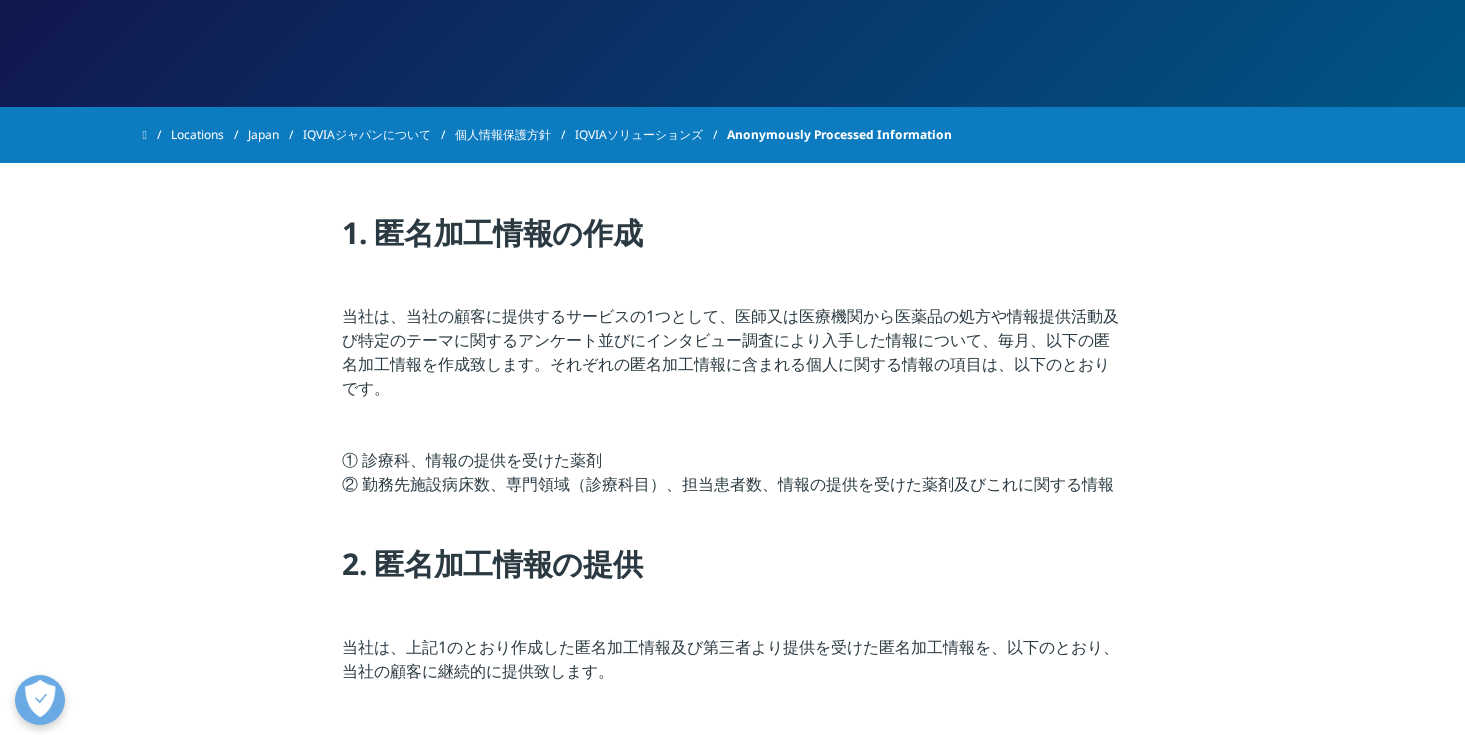 click on "当社は、当社の顧客に提供するサービスの1つとして、医師又は医療機関から医薬品の処方や情報提供活動及び特定のテーマに関するアンケート並びにインタビュー調査により入手した情報について、毎月、以下の匿名加工情報を作成致します。それぞれの匿名加工情報に含まれる個人に関する情報の項目は、以下のとおりです。" at bounding box center [732, 358] 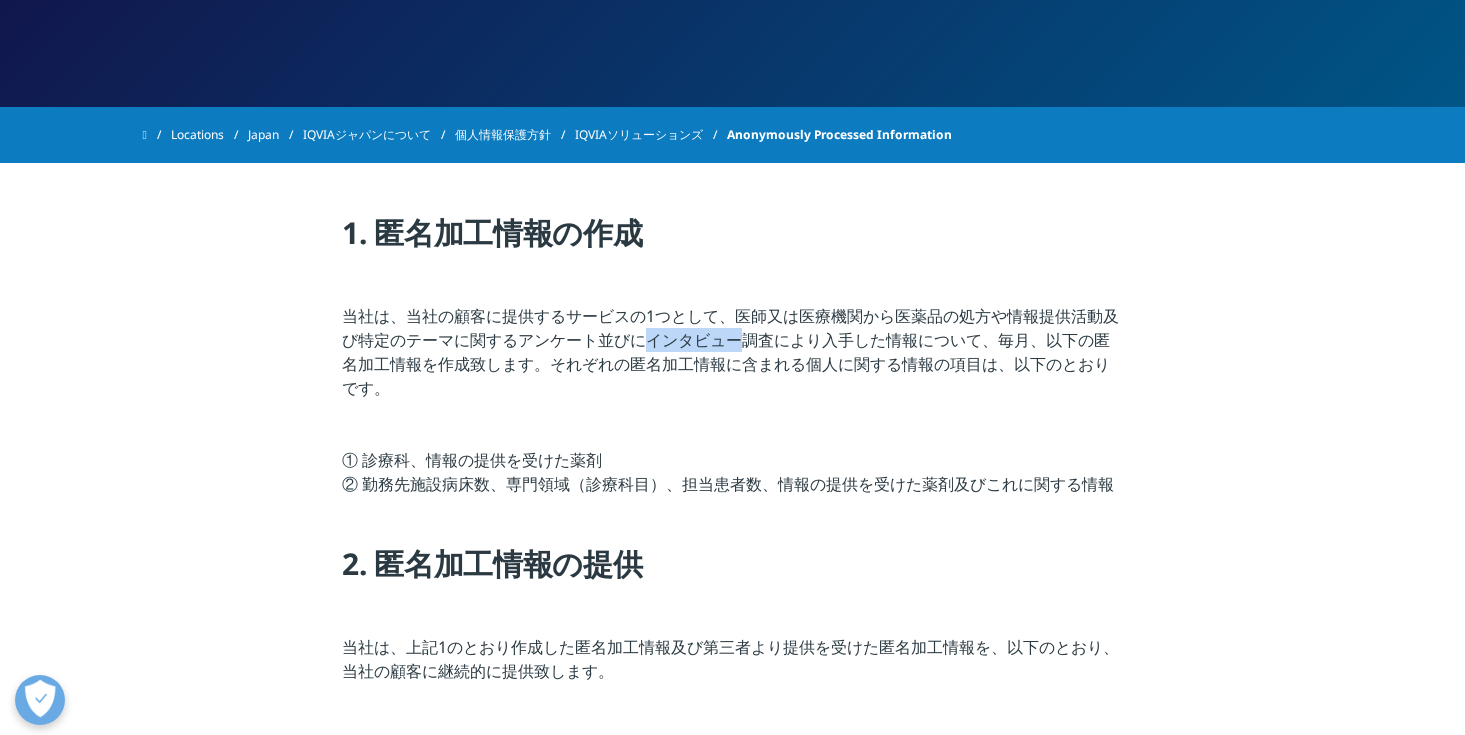 click on "当社は、当社の顧客に提供するサービスの1つとして、医師又は医療機関から医薬品の処方や情報提供活動及び特定のテーマに関するアンケート並びにインタビュー調査により入手した情報について、毎月、以下の匿名加工情報を作成致します。それぞれの匿名加工情報に含まれる個人に関する情報の項目は、以下のとおりです。" at bounding box center (732, 358) 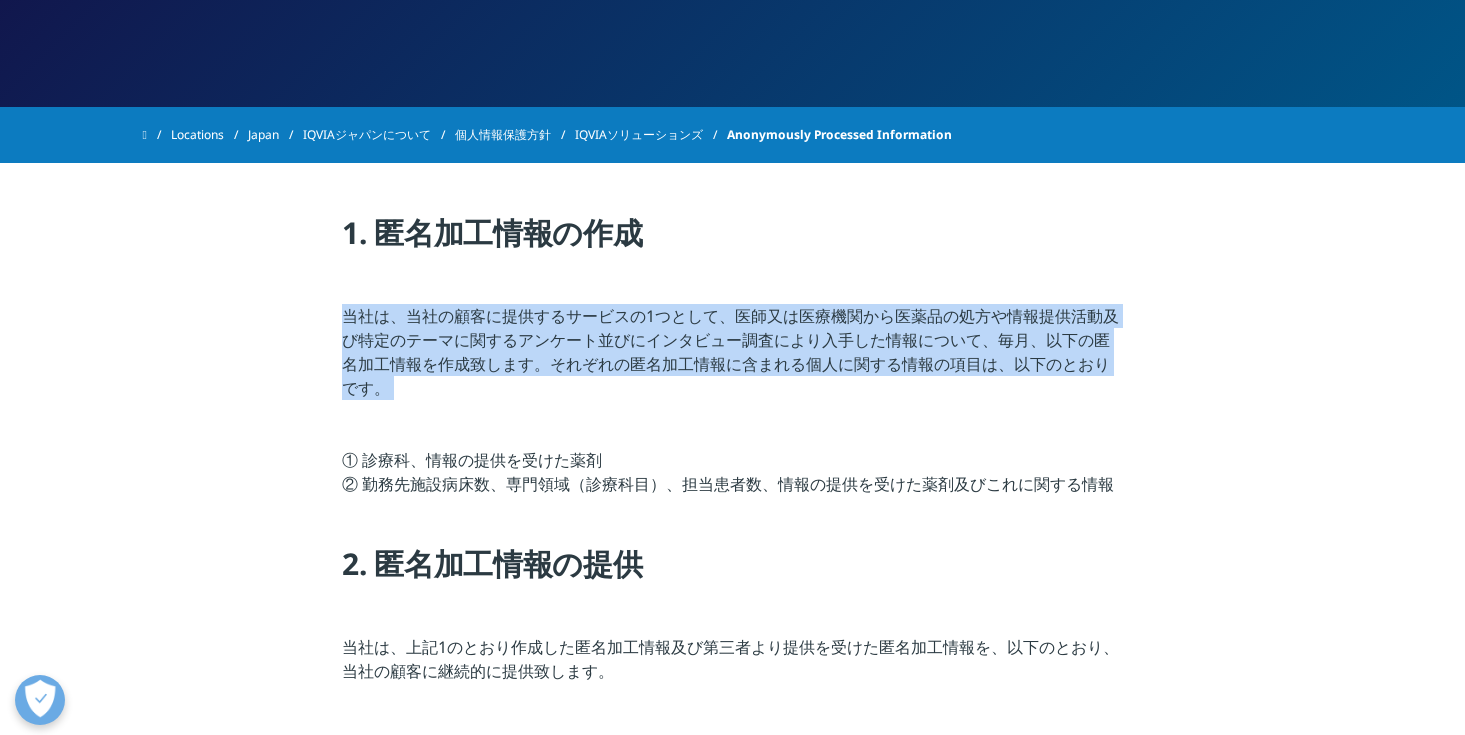click on "当社は、当社の顧客に提供するサービスの1つとして、医師又は医療機関から医薬品の処方や情報提供活動及び特定のテーマに関するアンケート並びにインタビュー調査により入手した情報について、毎月、以下の匿名加工情報を作成致します。それぞれの匿名加工情報に含まれる個人に関する情報の項目は、以下のとおりです。" at bounding box center [732, 358] 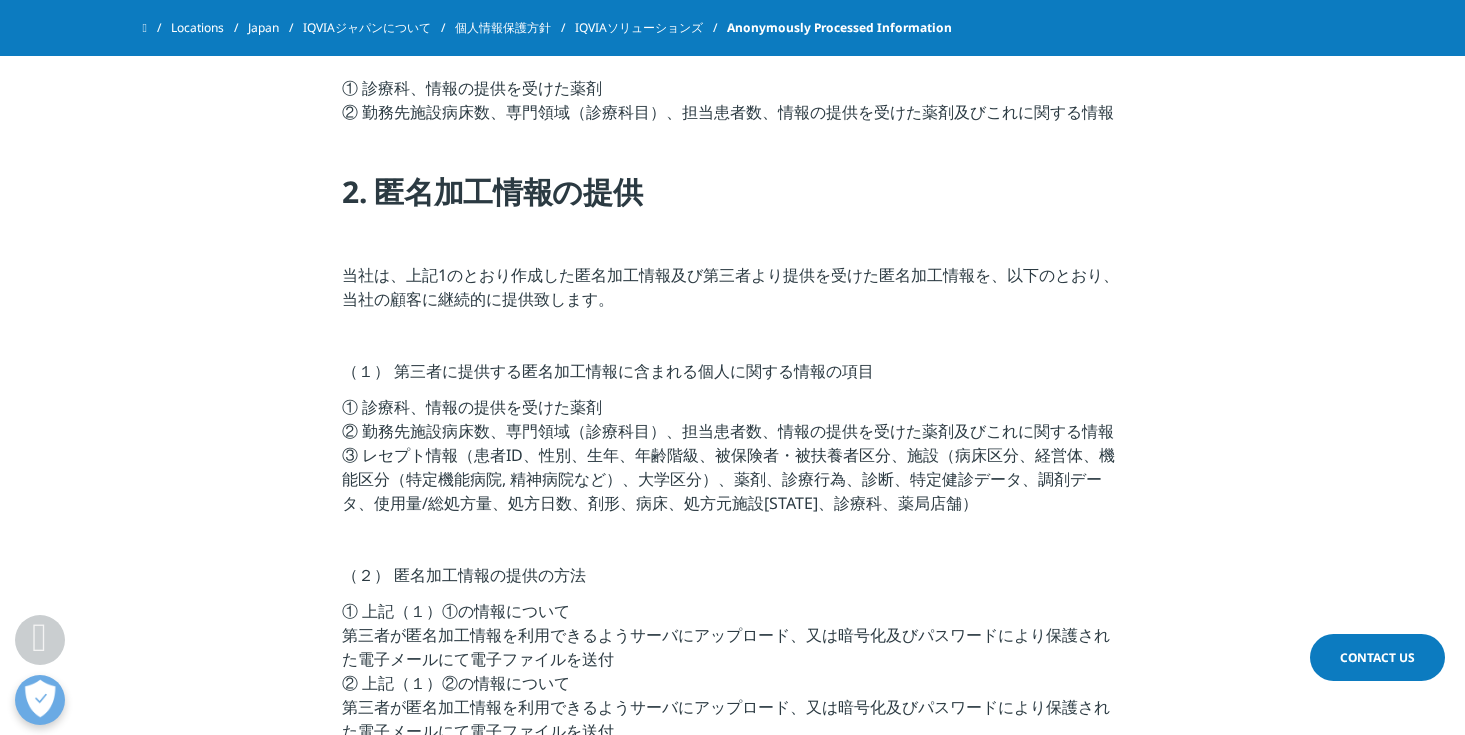 scroll, scrollTop: 884, scrollLeft: 0, axis: vertical 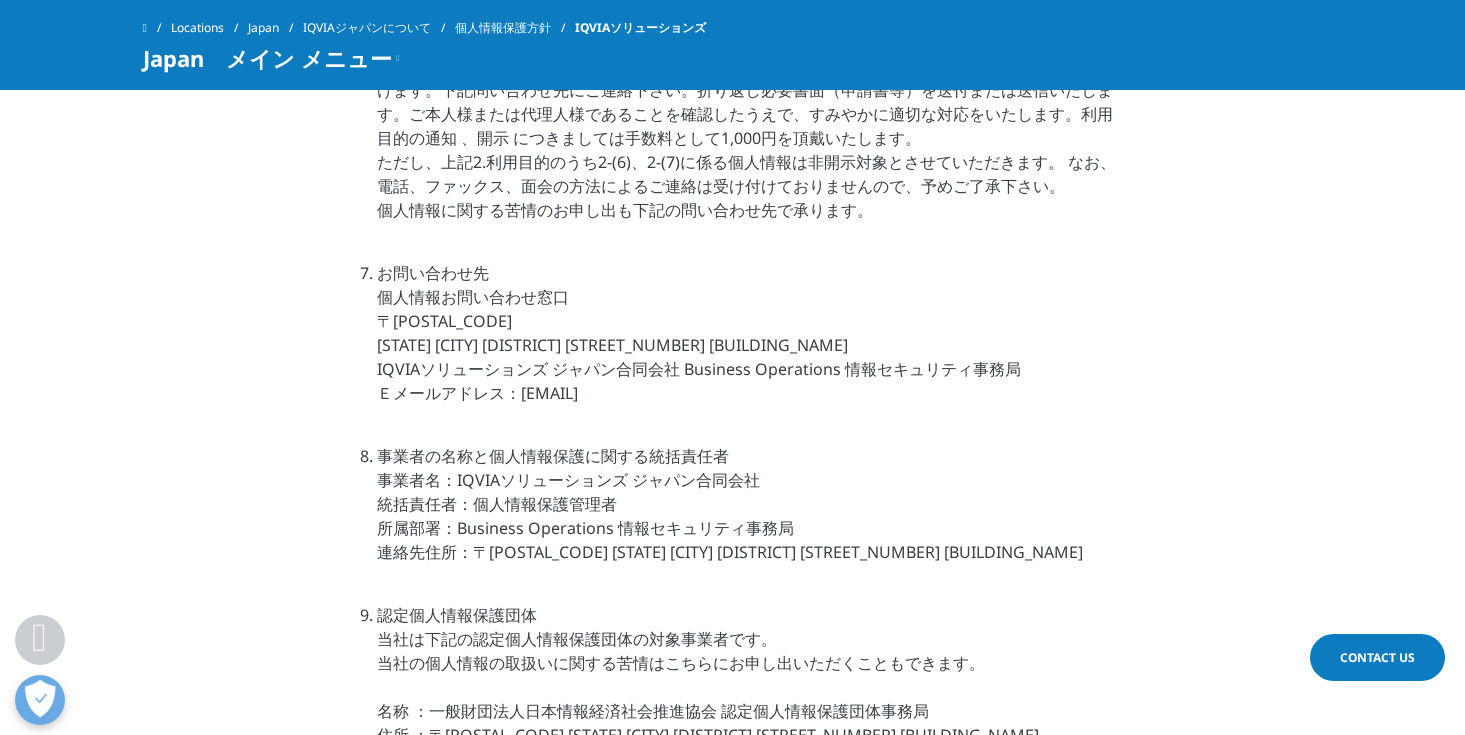 click on "IQVIAソリューションズ ジャパン合同会社
IQVIAソリューションズ ジャパン合同会社は、当社が取り扱う全ての個人情報の保護について、社会的使命を十分に認識し、本人の権利の保護、個人情報に関する法規制等を遵守します。また、以下に示す方針を具現化するため、日本産業規格「個人情報保護マネジメントシステム‐要求事項」（JIS Q 15001）に準拠した個人情報保護マネジメントシステムを構築し、最新のIT技術の動向、社会的要請の変化、経営環境の変動等を常に認識しながら、その継続的改善に、全社を挙げて取り組みます。
個人情報保護に関する法令、国が定める指針及びその他の規範を遵守します。
制定 [DATE]
改訂 [DATE]" at bounding box center [732, -2429] 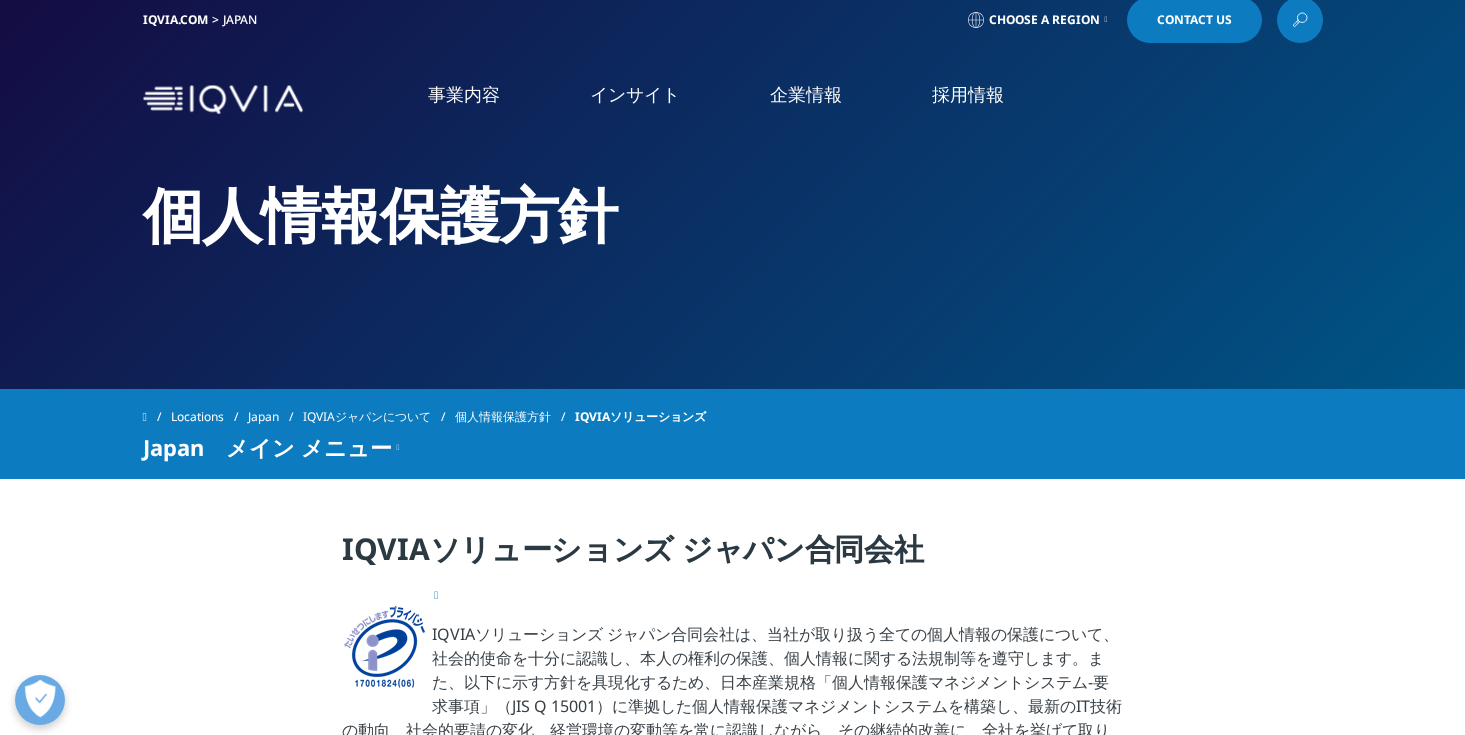 scroll, scrollTop: 0, scrollLeft: 0, axis: both 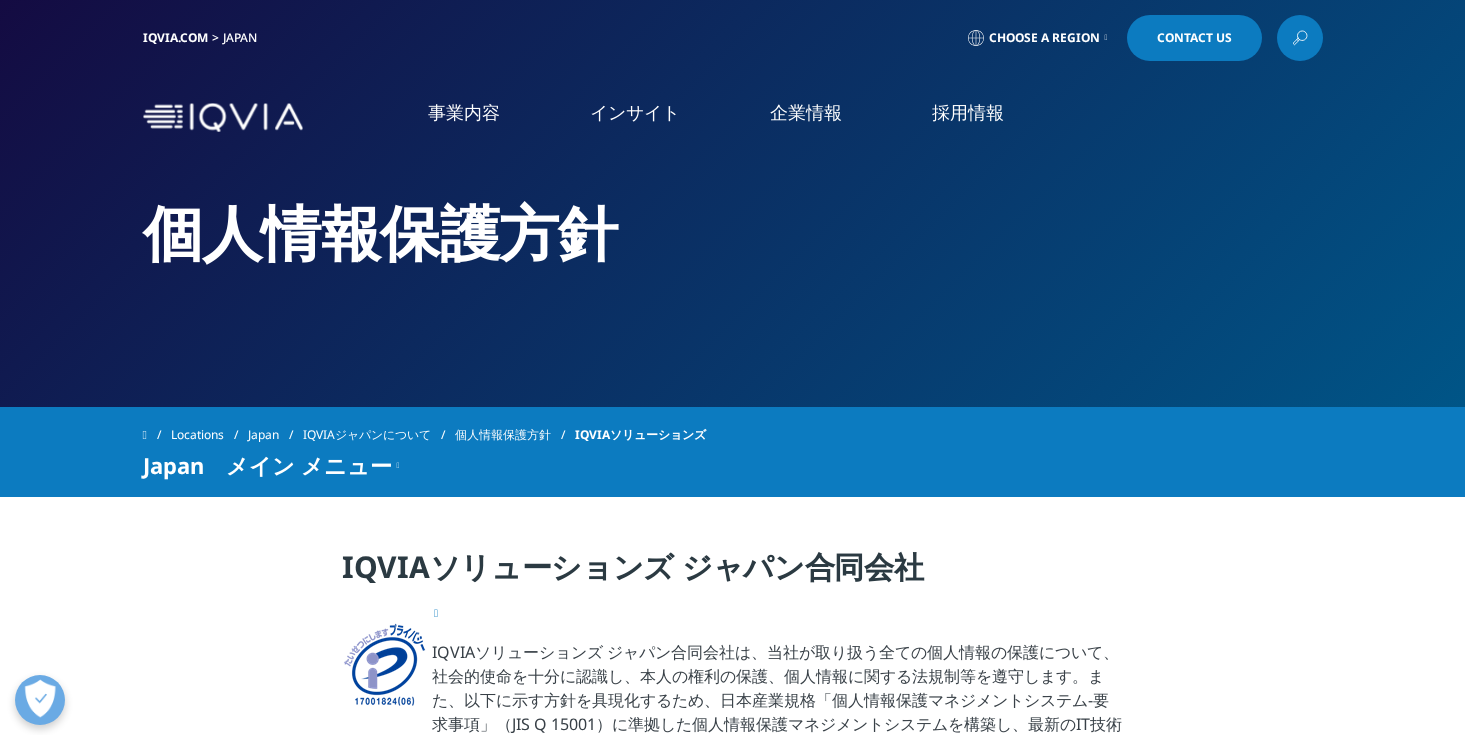 click at bounding box center [1300, 38] 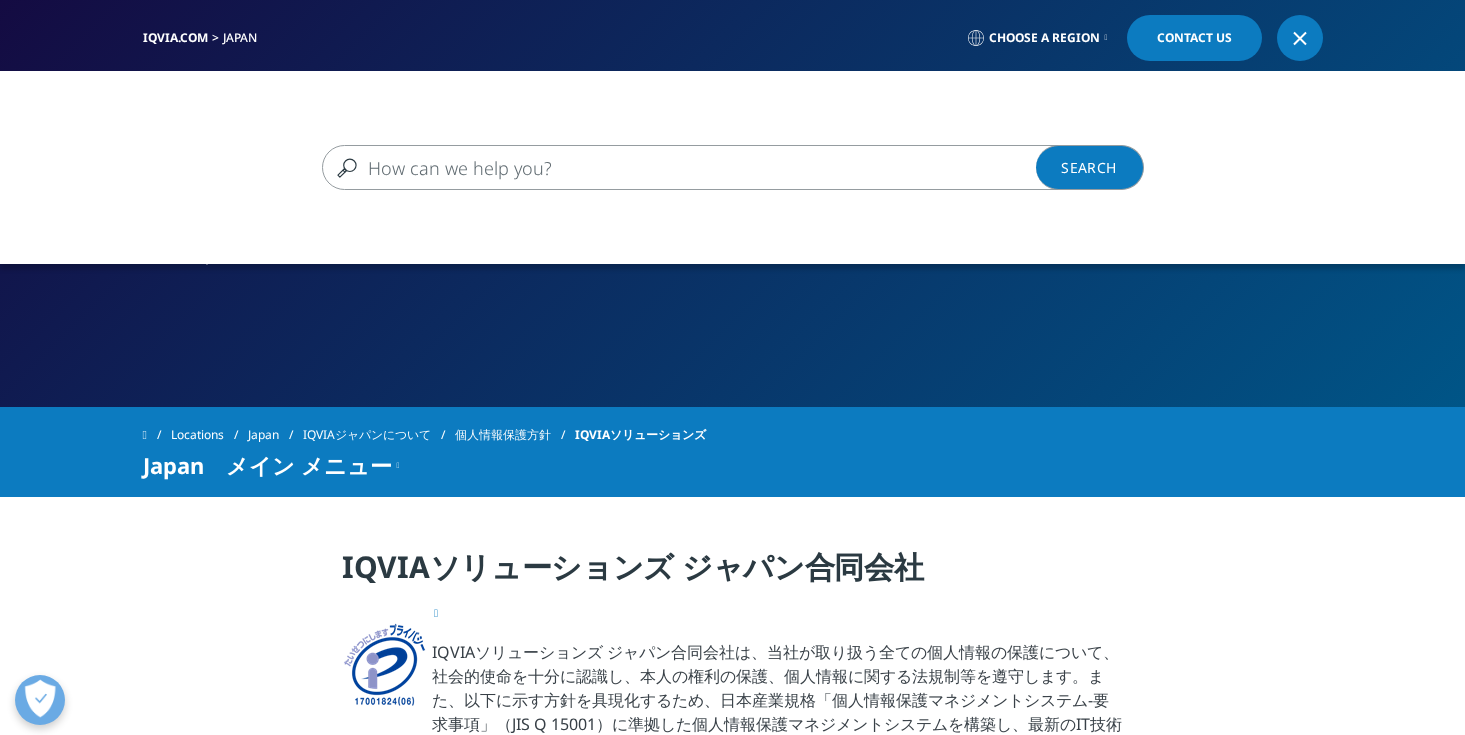 click at bounding box center [704, 167] 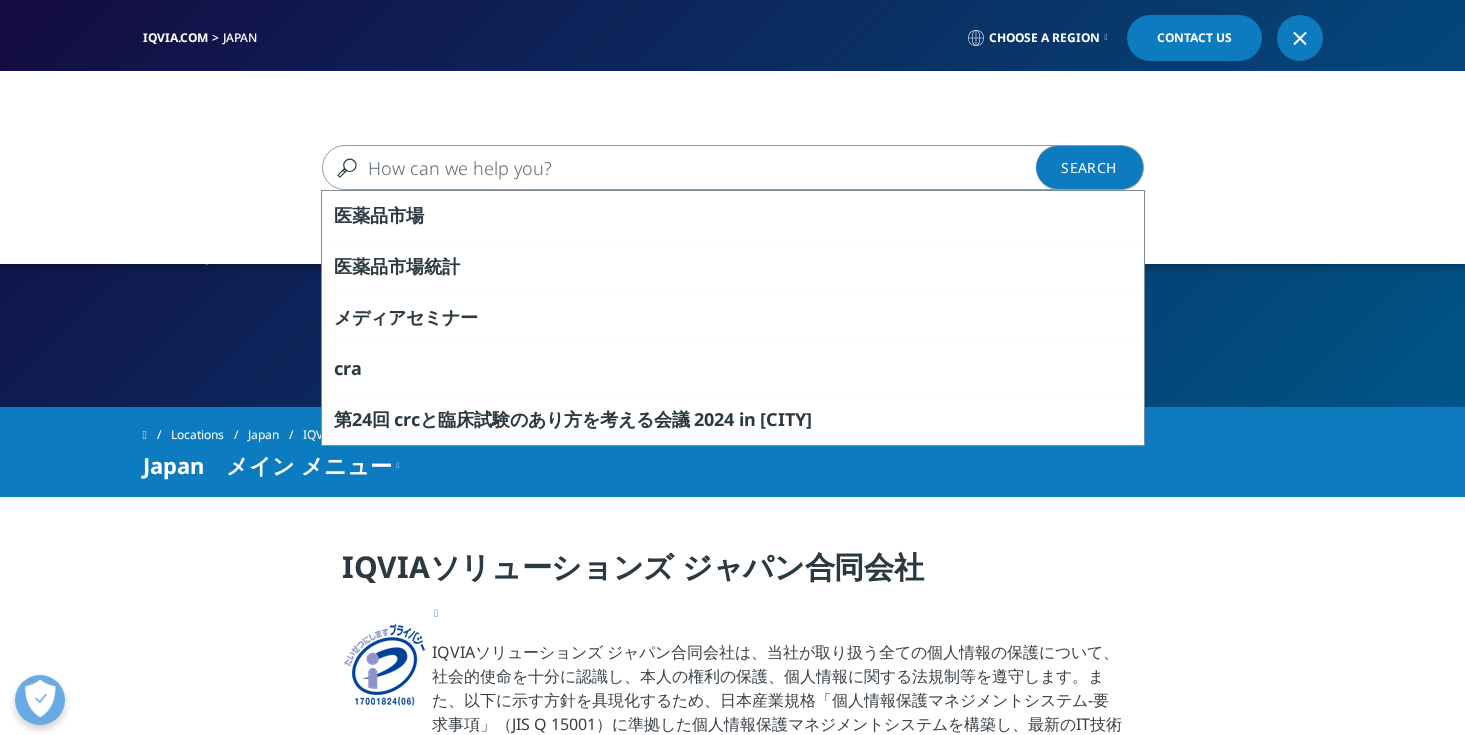 click at bounding box center (704, 167) 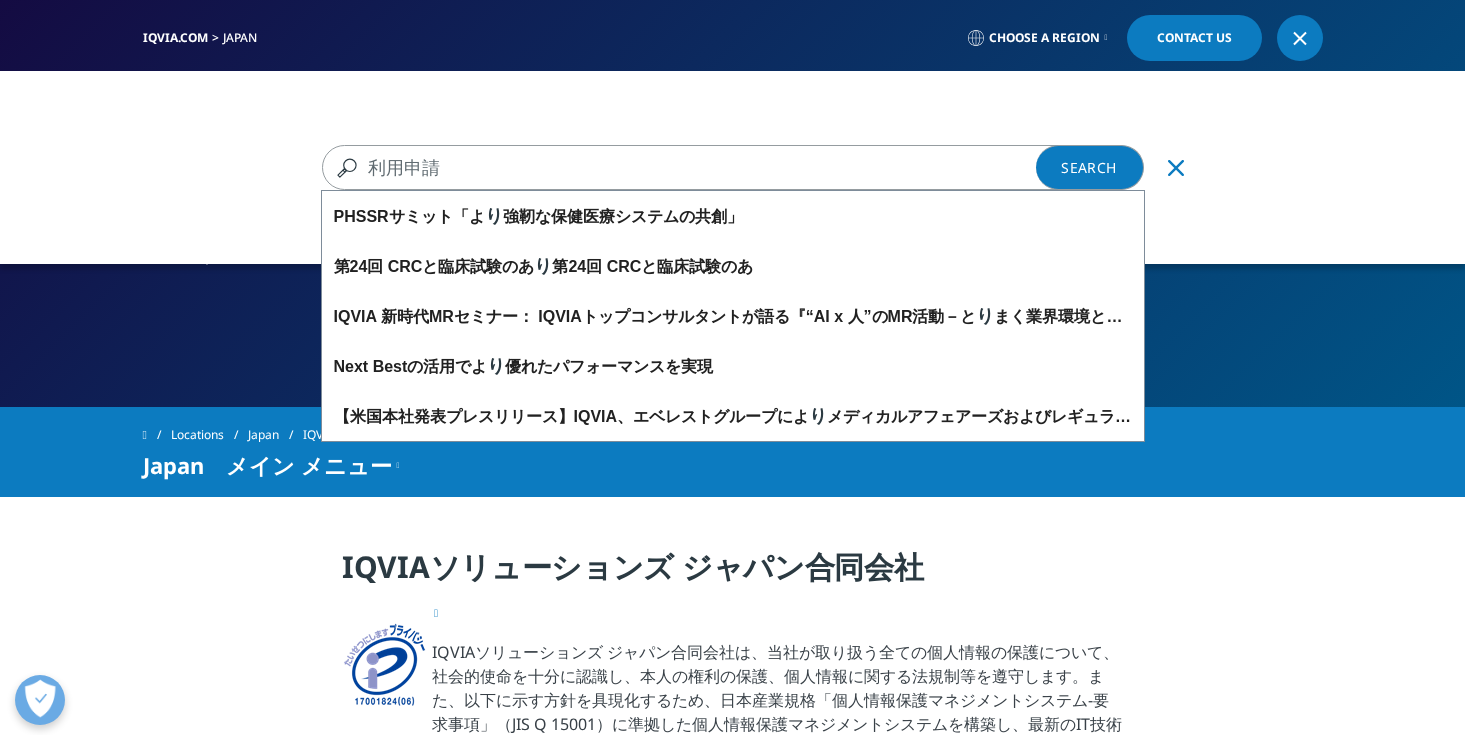 type on "利用申請" 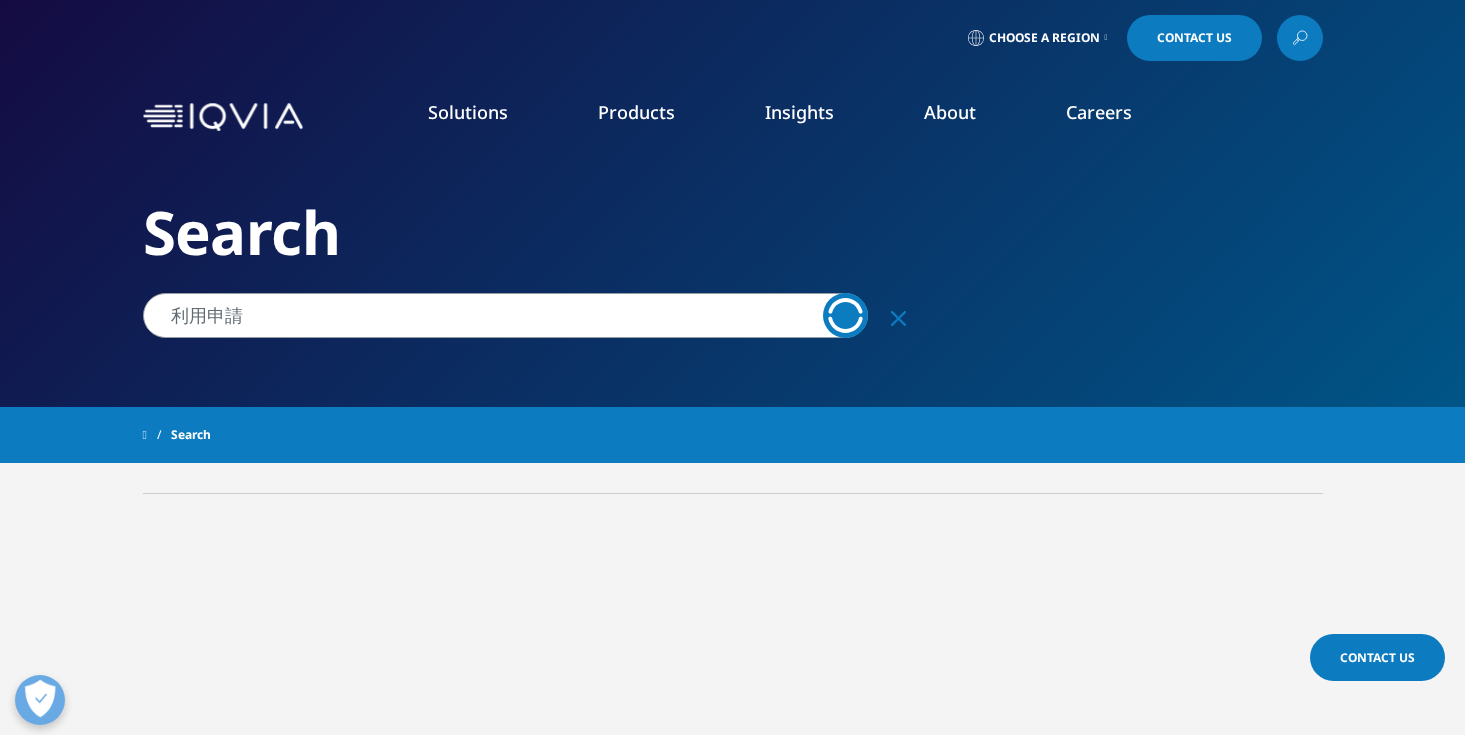 scroll, scrollTop: 0, scrollLeft: 0, axis: both 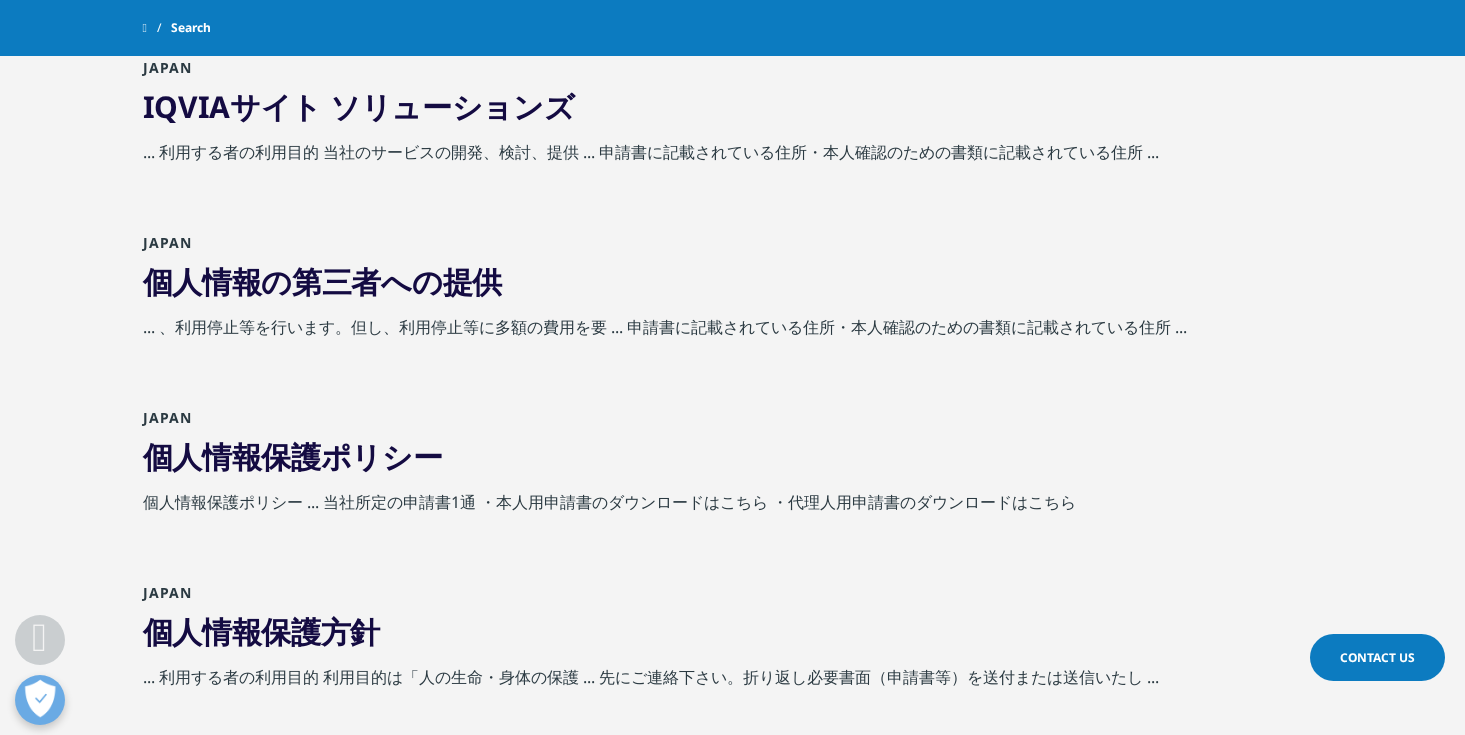 click on "個人情報の第三者への提供" at bounding box center [322, 281] 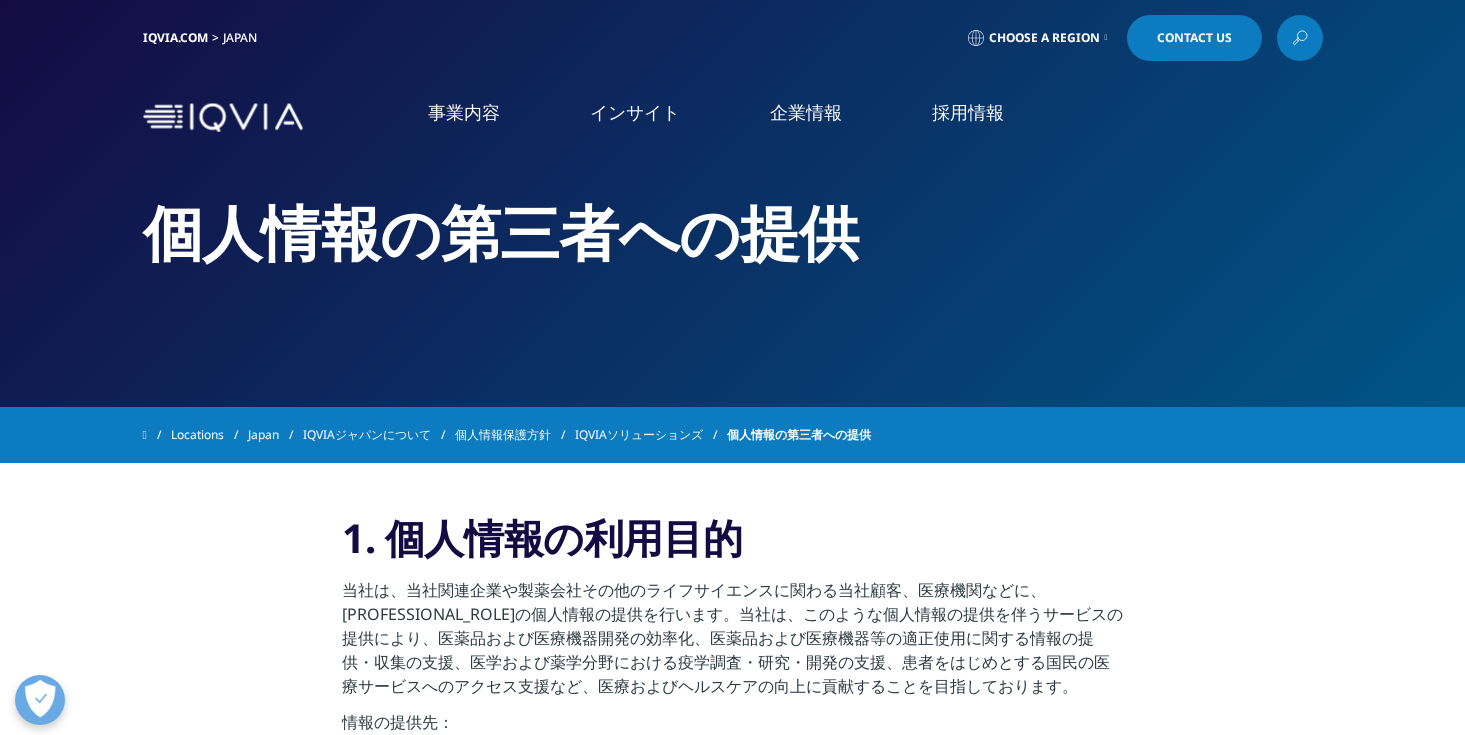 scroll, scrollTop: 0, scrollLeft: 0, axis: both 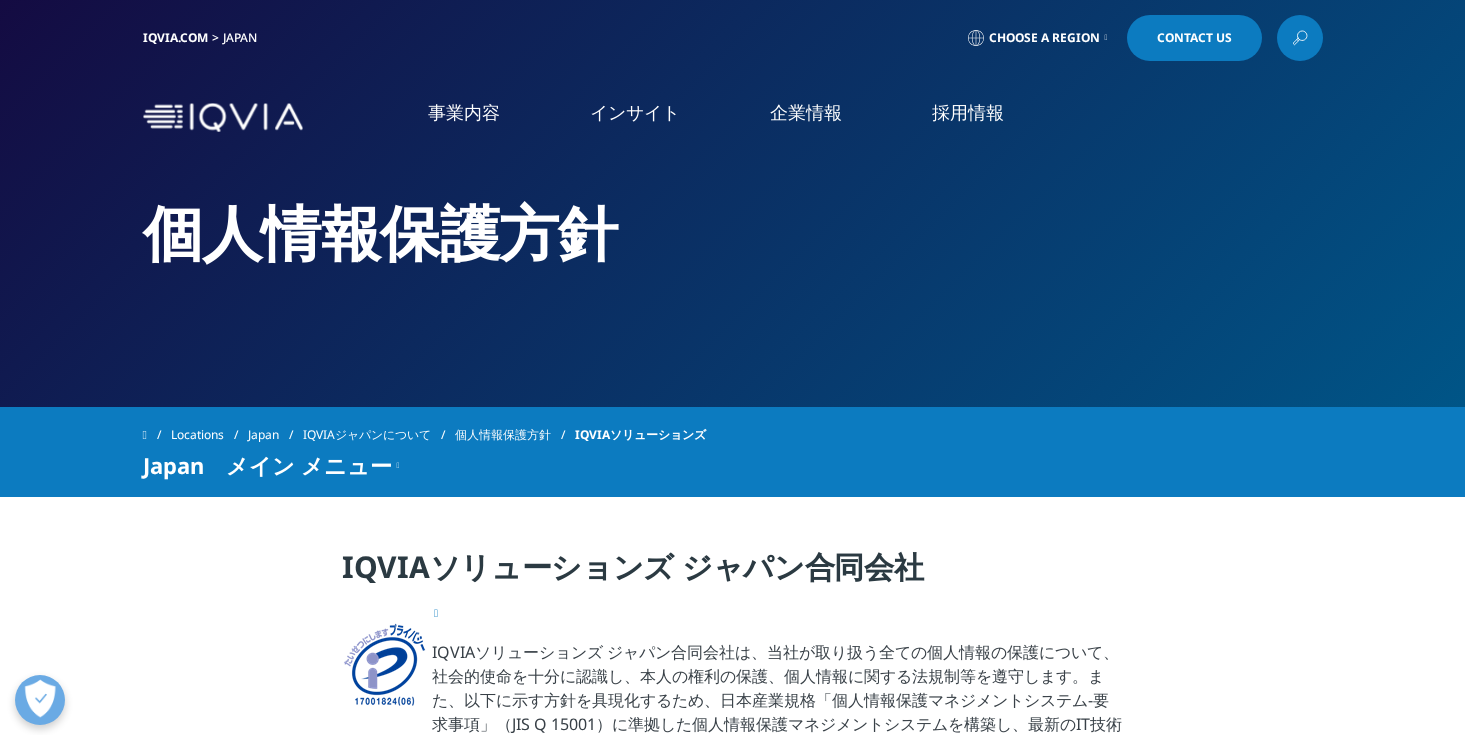 click 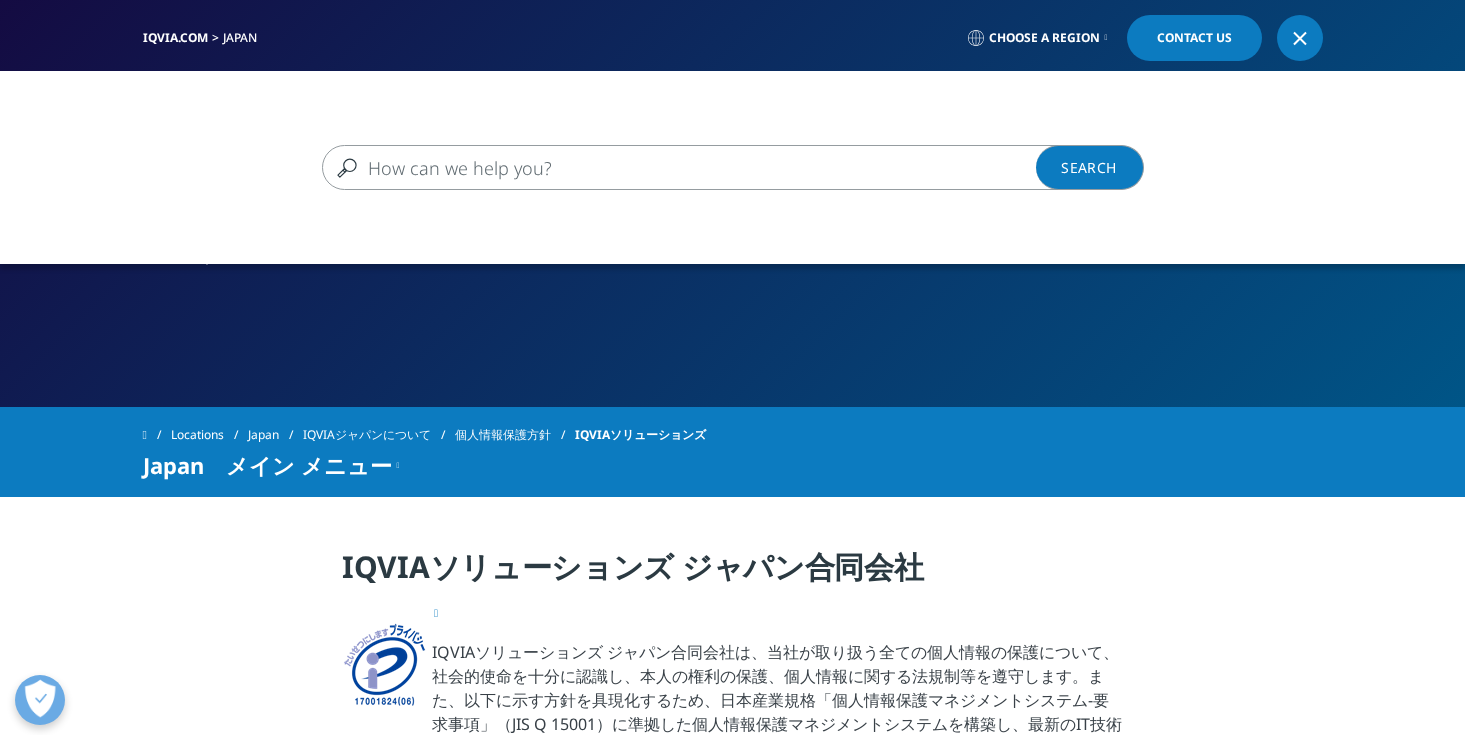 click at bounding box center (704, 167) 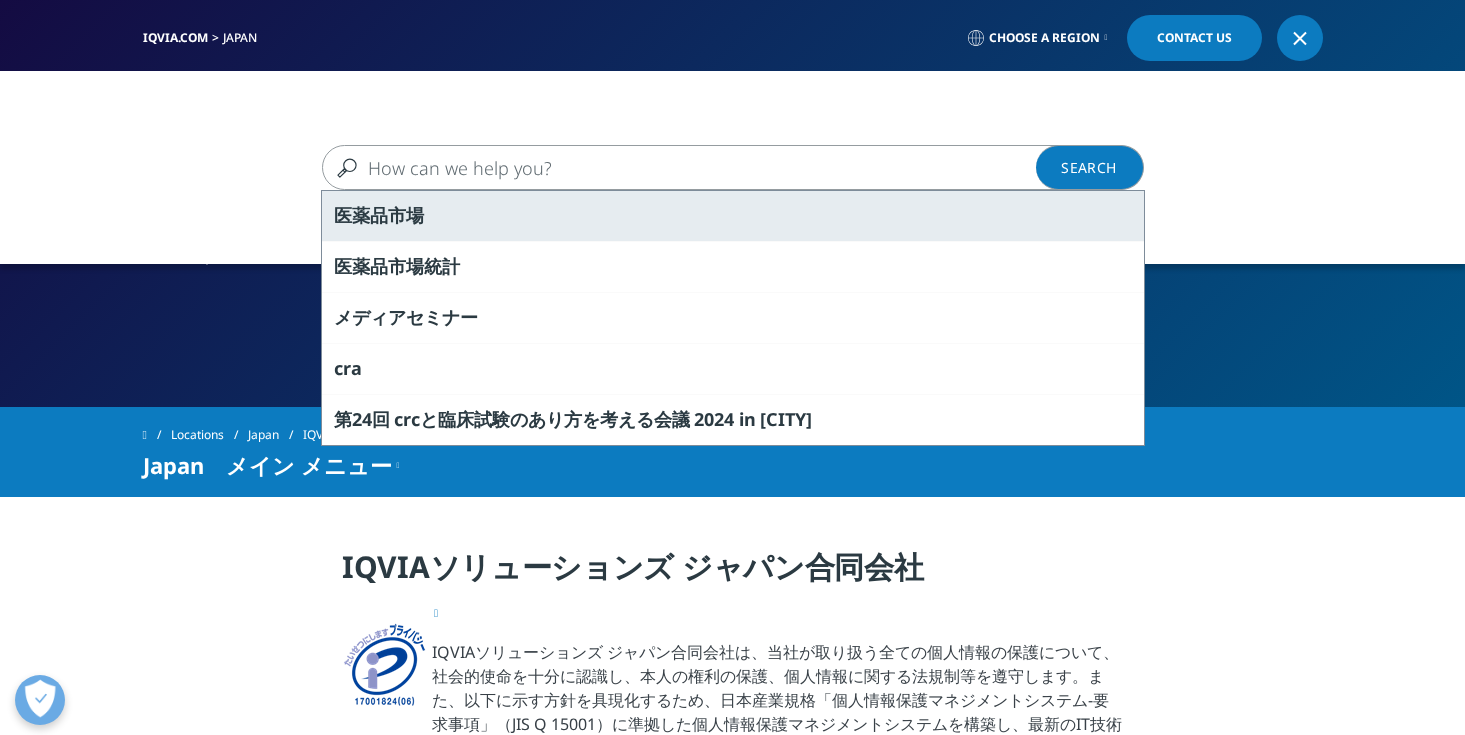 click on "医薬品市場" at bounding box center (733, 216) 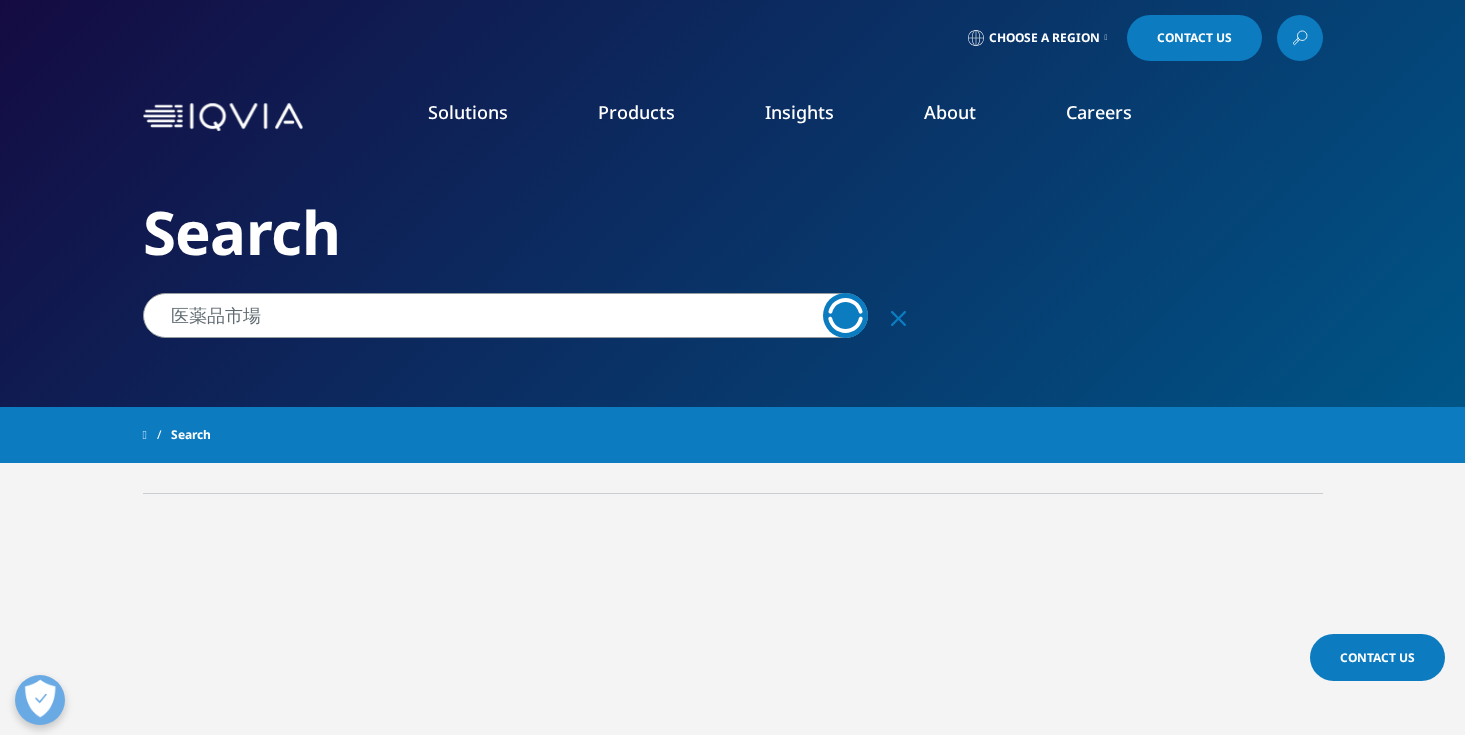 scroll, scrollTop: 0, scrollLeft: 0, axis: both 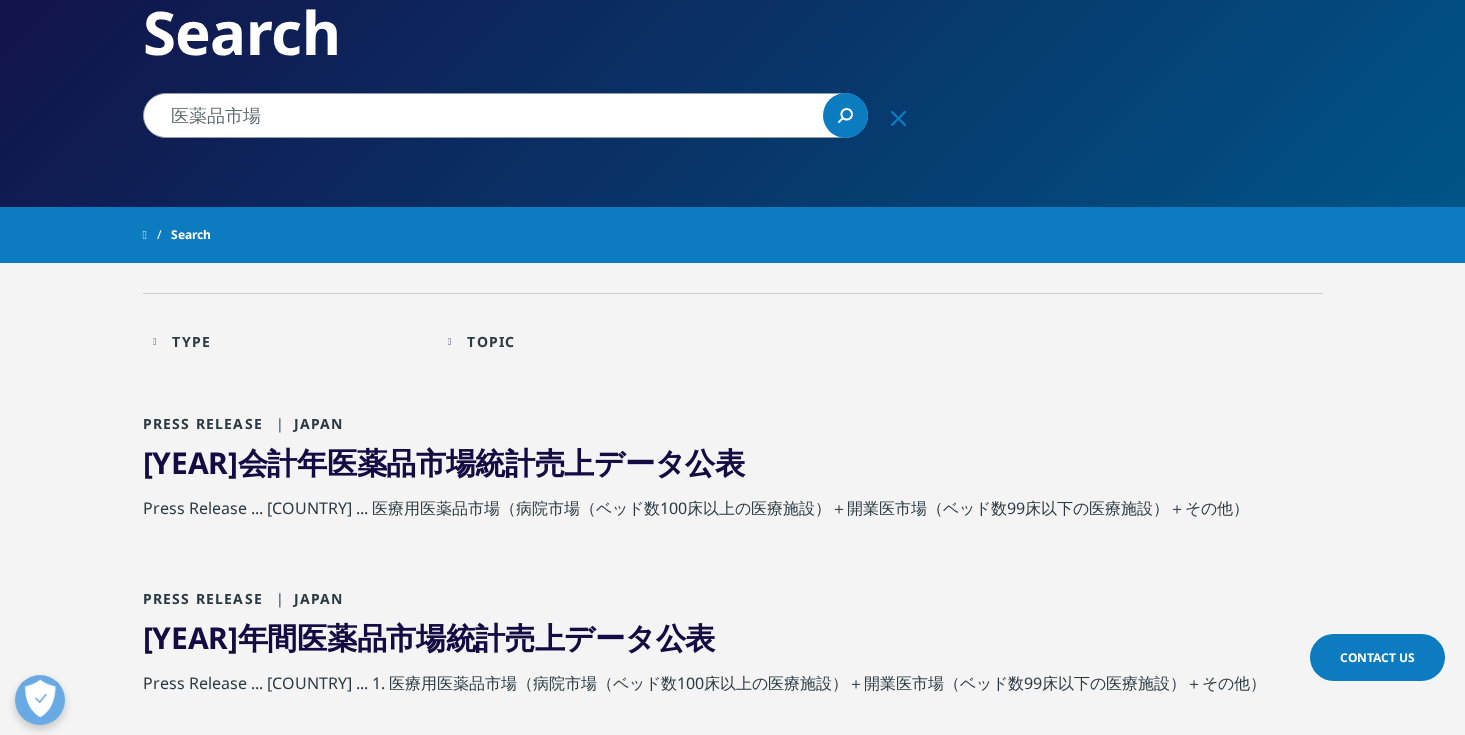 click on "[YEAR]会計年 医 薬 品 市 場 統計売上データ公表" at bounding box center (444, 462) 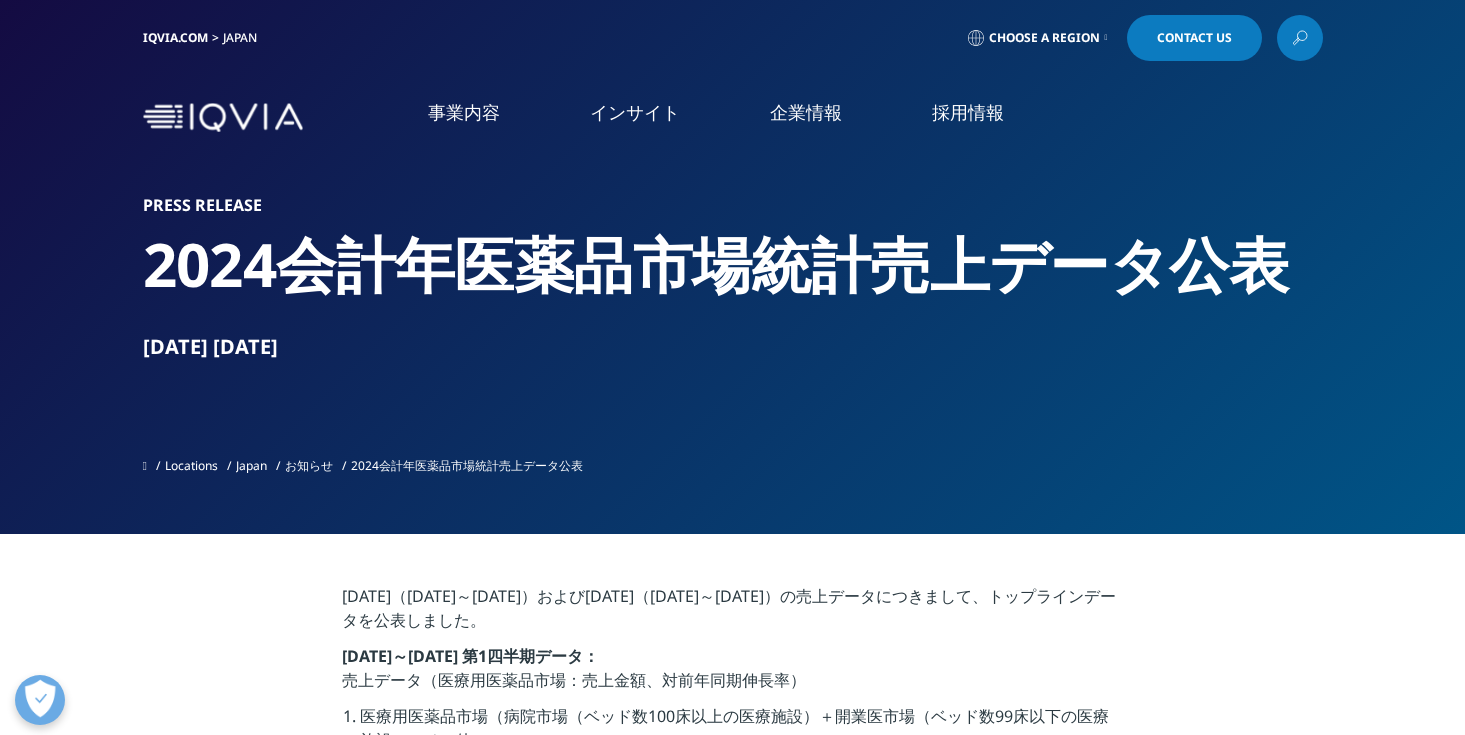 scroll, scrollTop: 0, scrollLeft: 0, axis: both 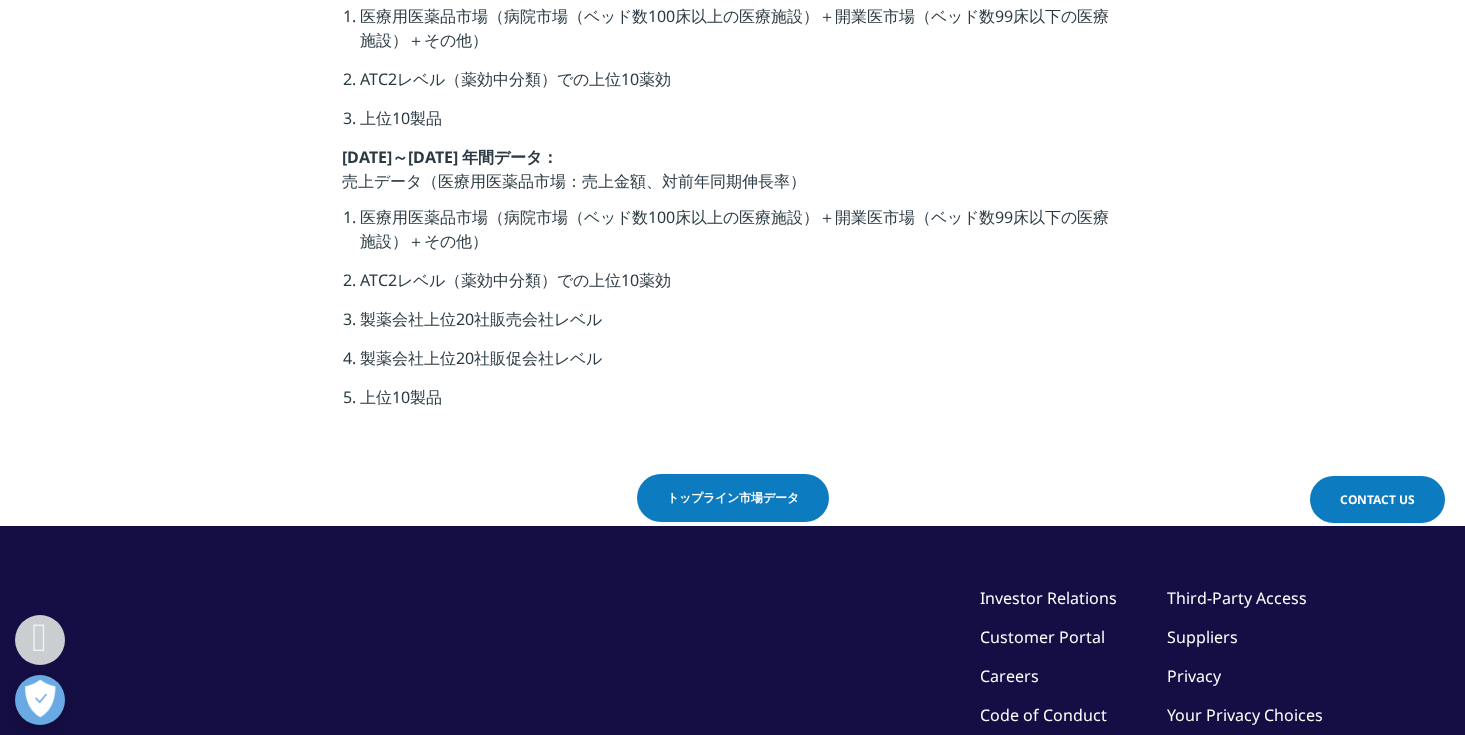 click on "トップライン市場データ" at bounding box center (733, 498) 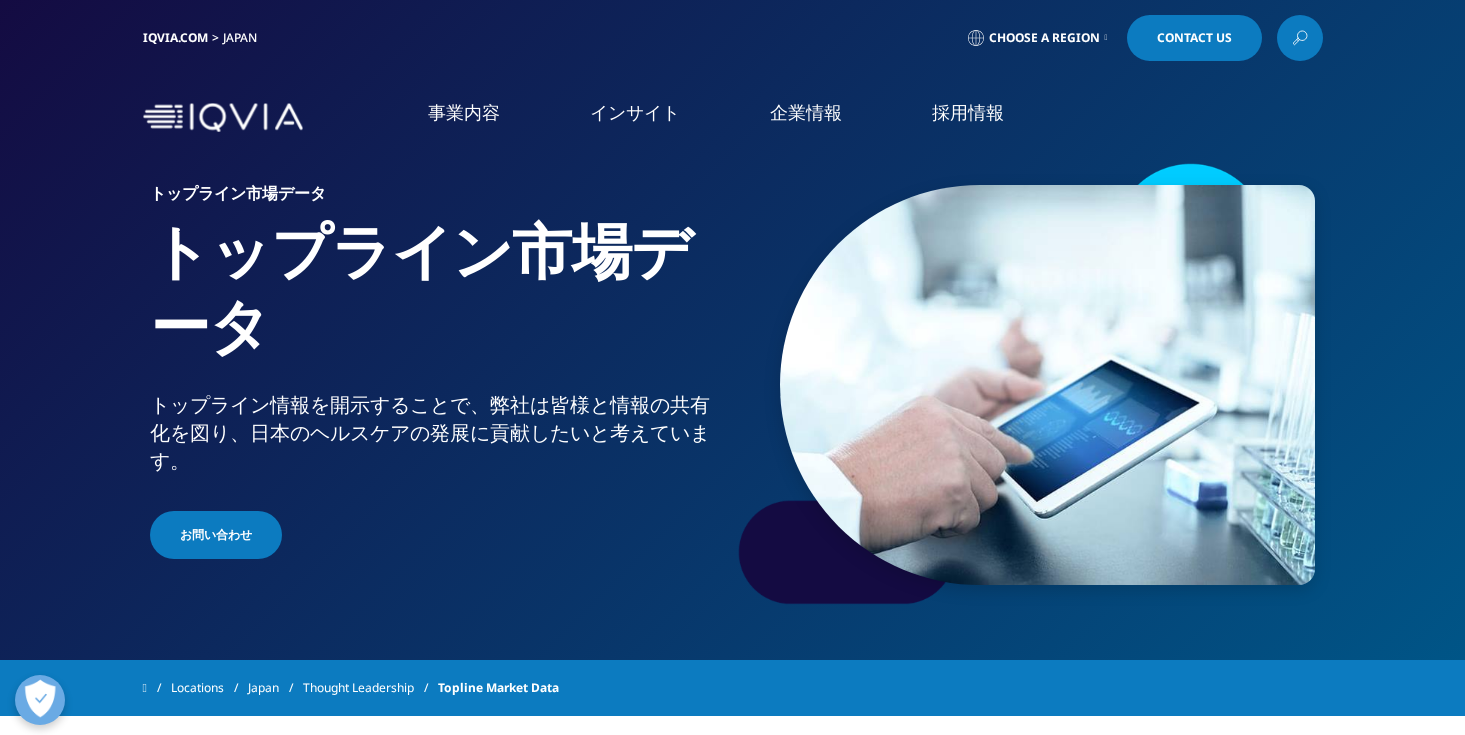scroll, scrollTop: 332, scrollLeft: 0, axis: vertical 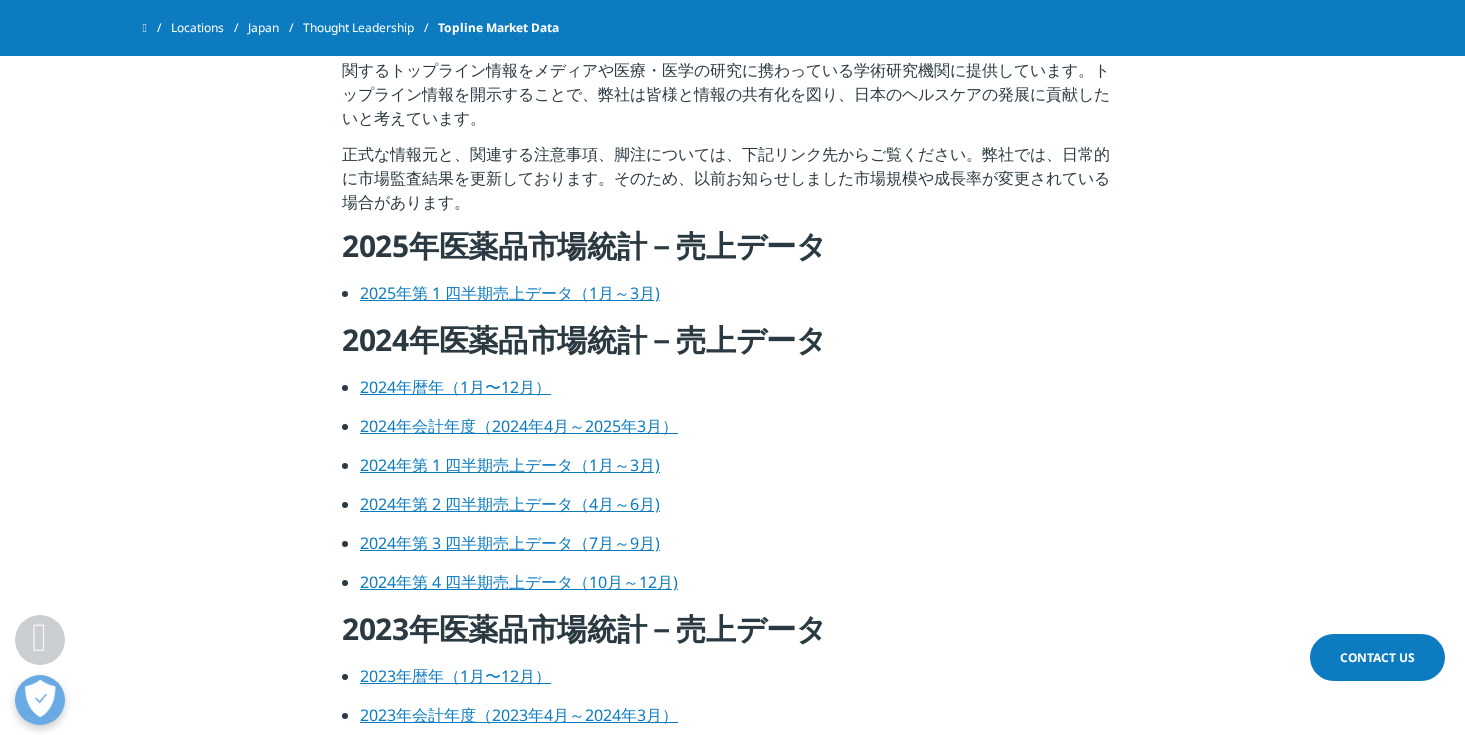 click on "2025年第 1 四半期売上データ（1月～3月)" at bounding box center (510, 293) 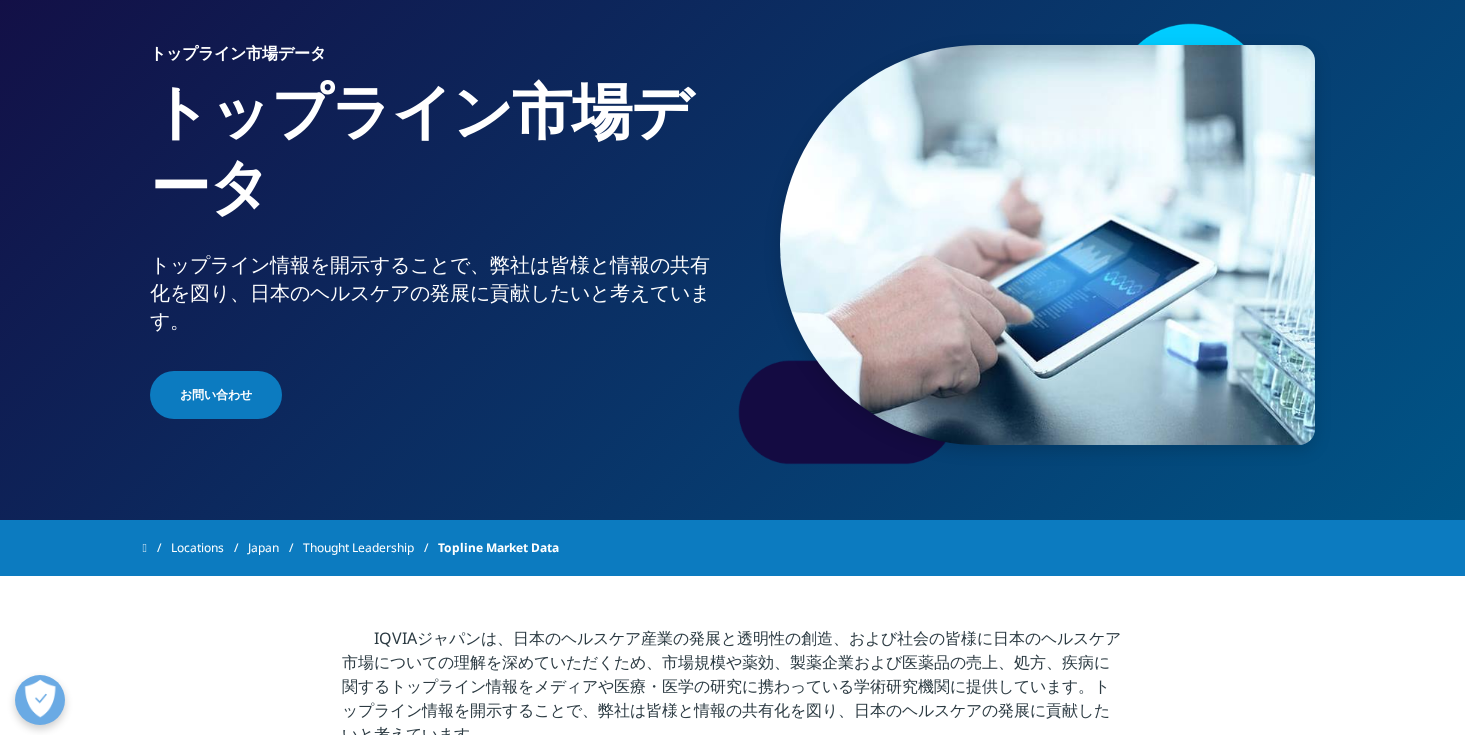 scroll, scrollTop: 0, scrollLeft: 0, axis: both 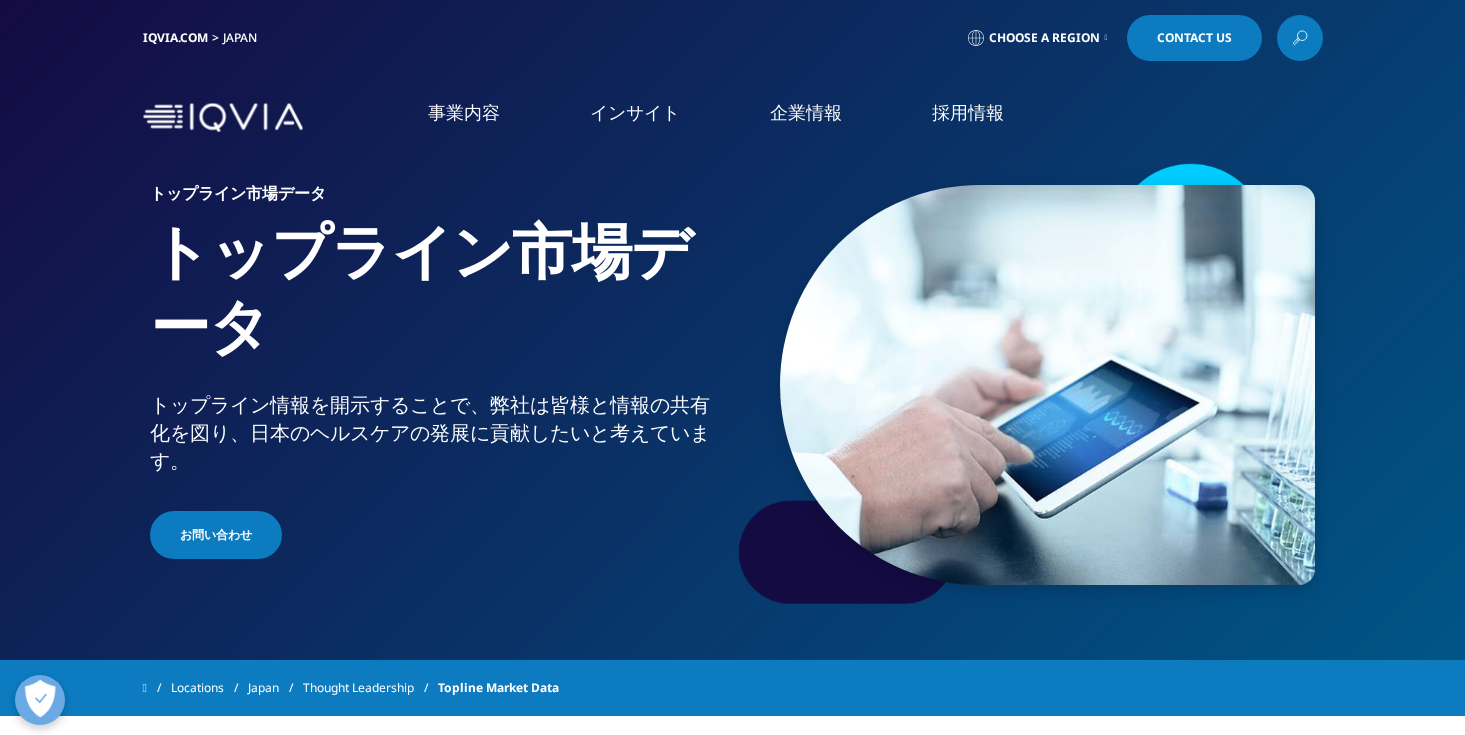 click on "トップライン市場データ
トップライン市場データ
トップライン情報を開示することで、弊社は皆様と情報の共有化を図り、日本のヘルスケアの発展に貢献したいと考えています。
お問い合わせ" at bounding box center [442, 374] 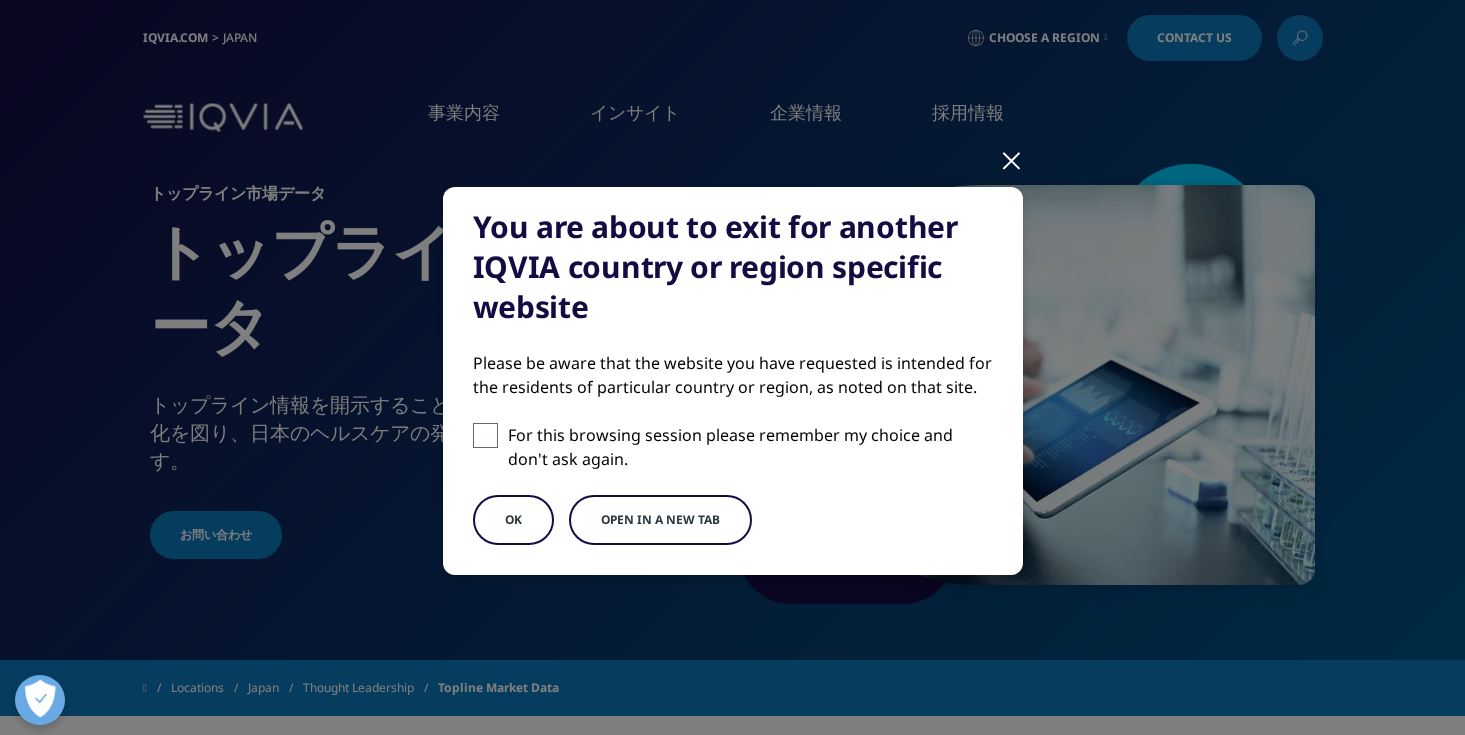 click at bounding box center [1011, 159] 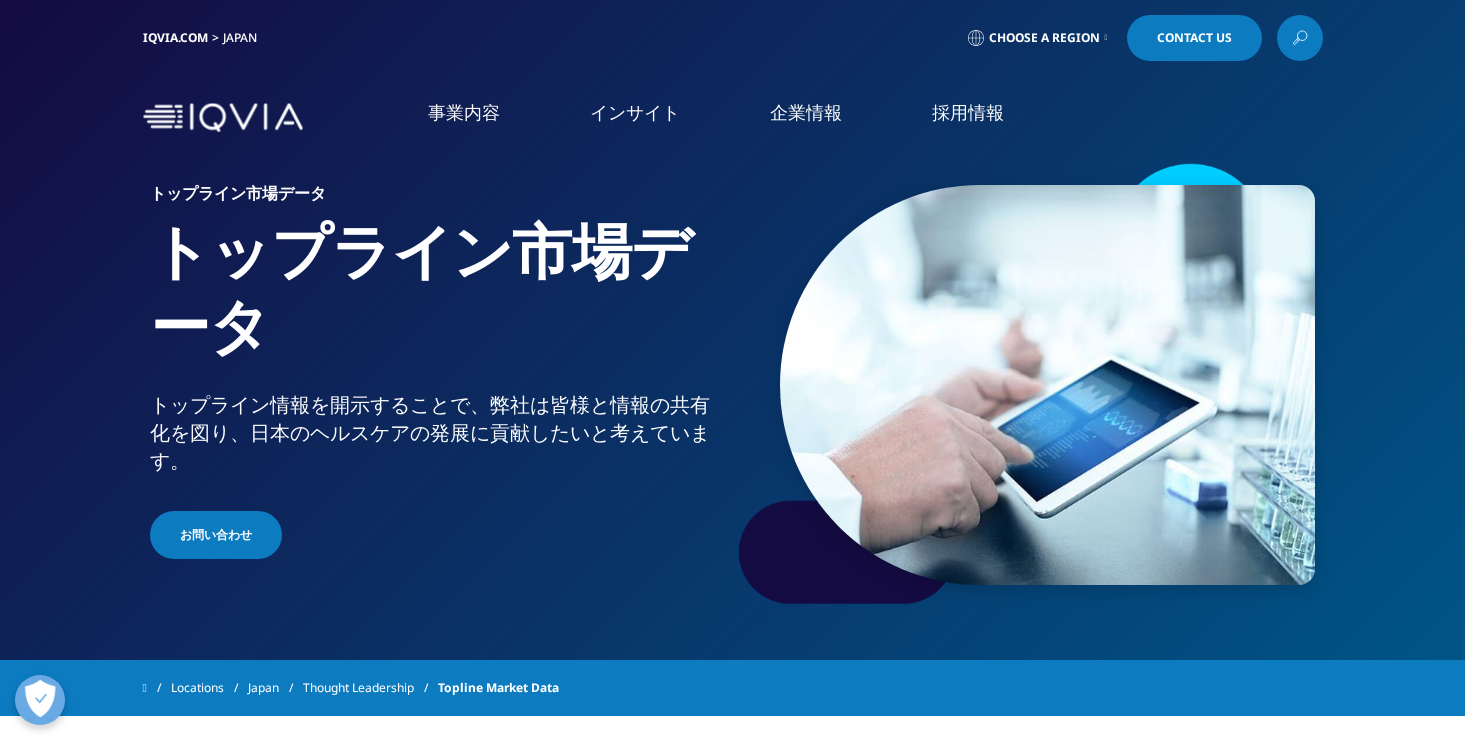click at bounding box center [223, 117] 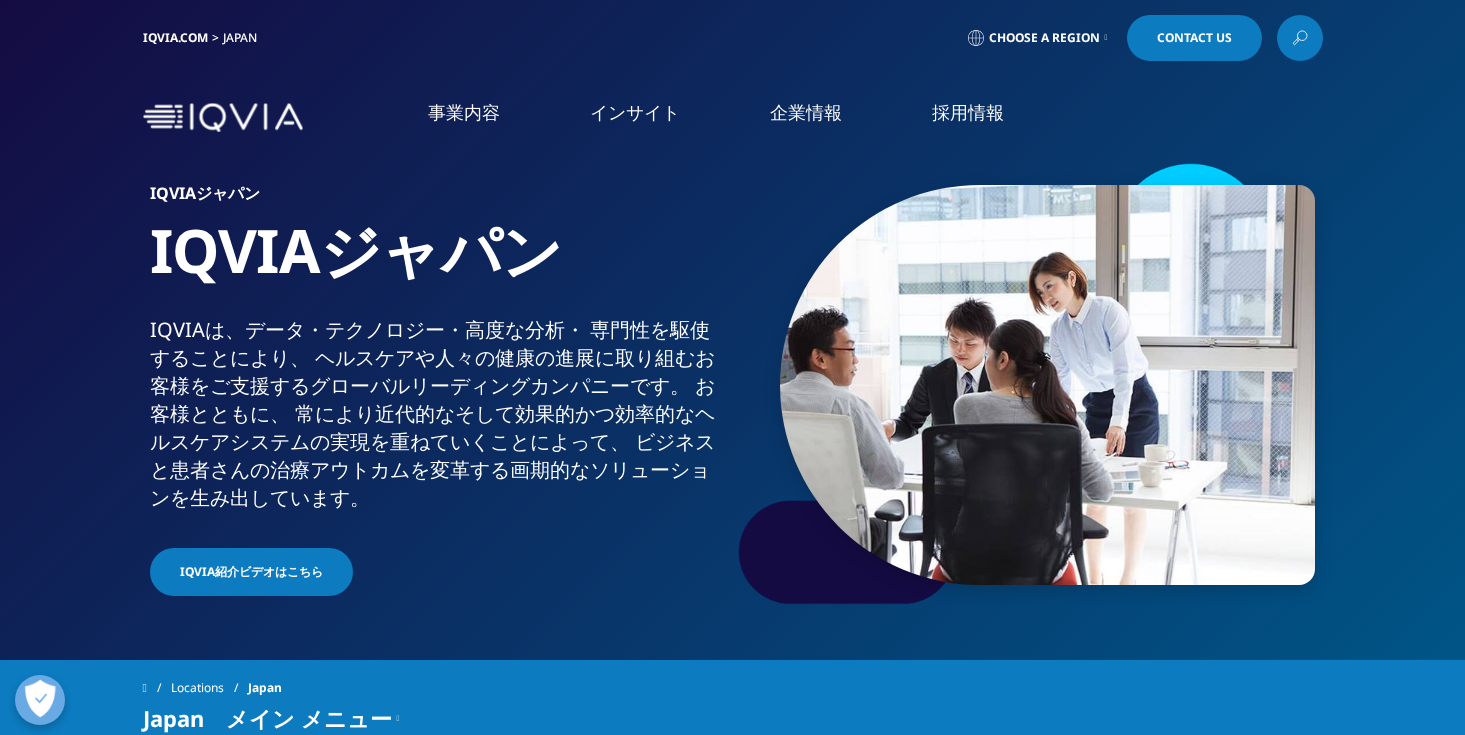 scroll, scrollTop: 0, scrollLeft: 0, axis: both 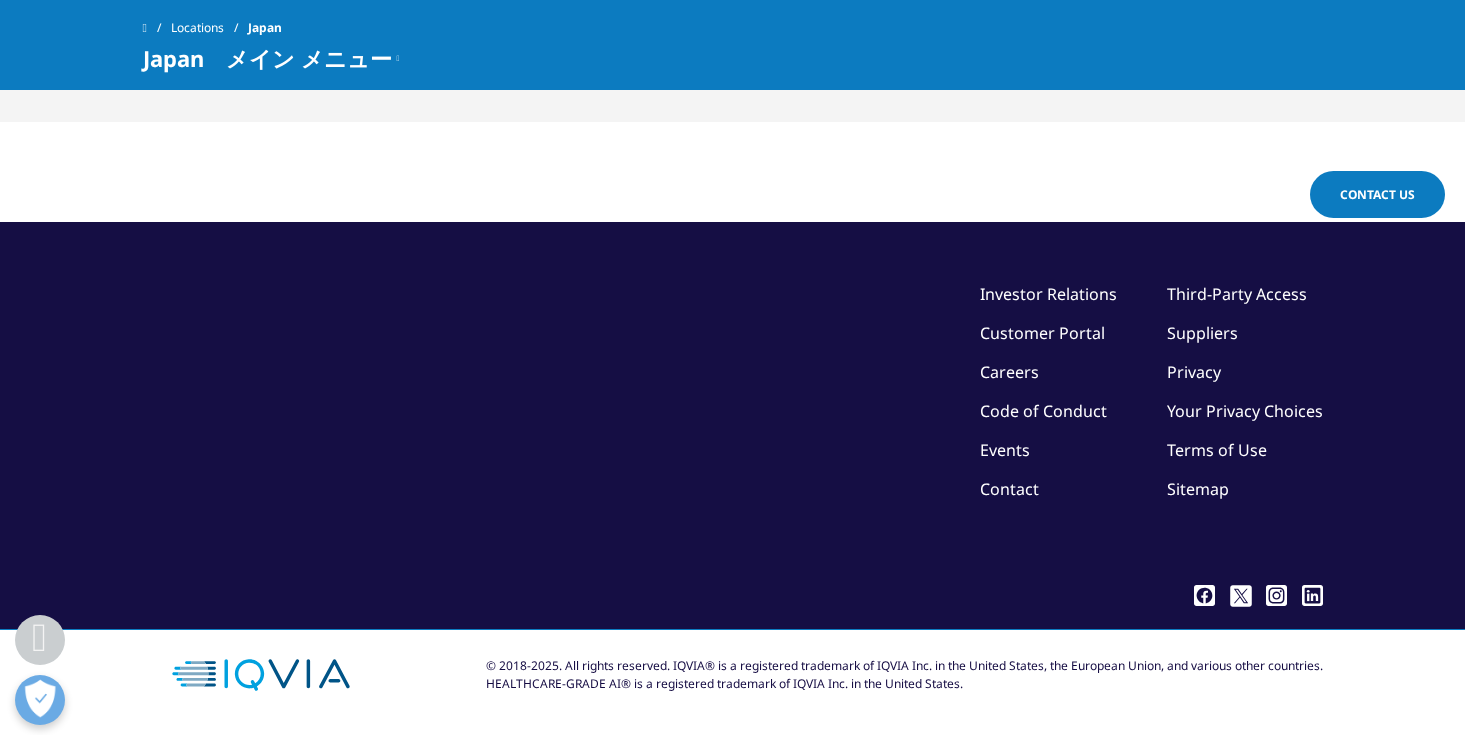 click on "Privacy" at bounding box center [1194, 372] 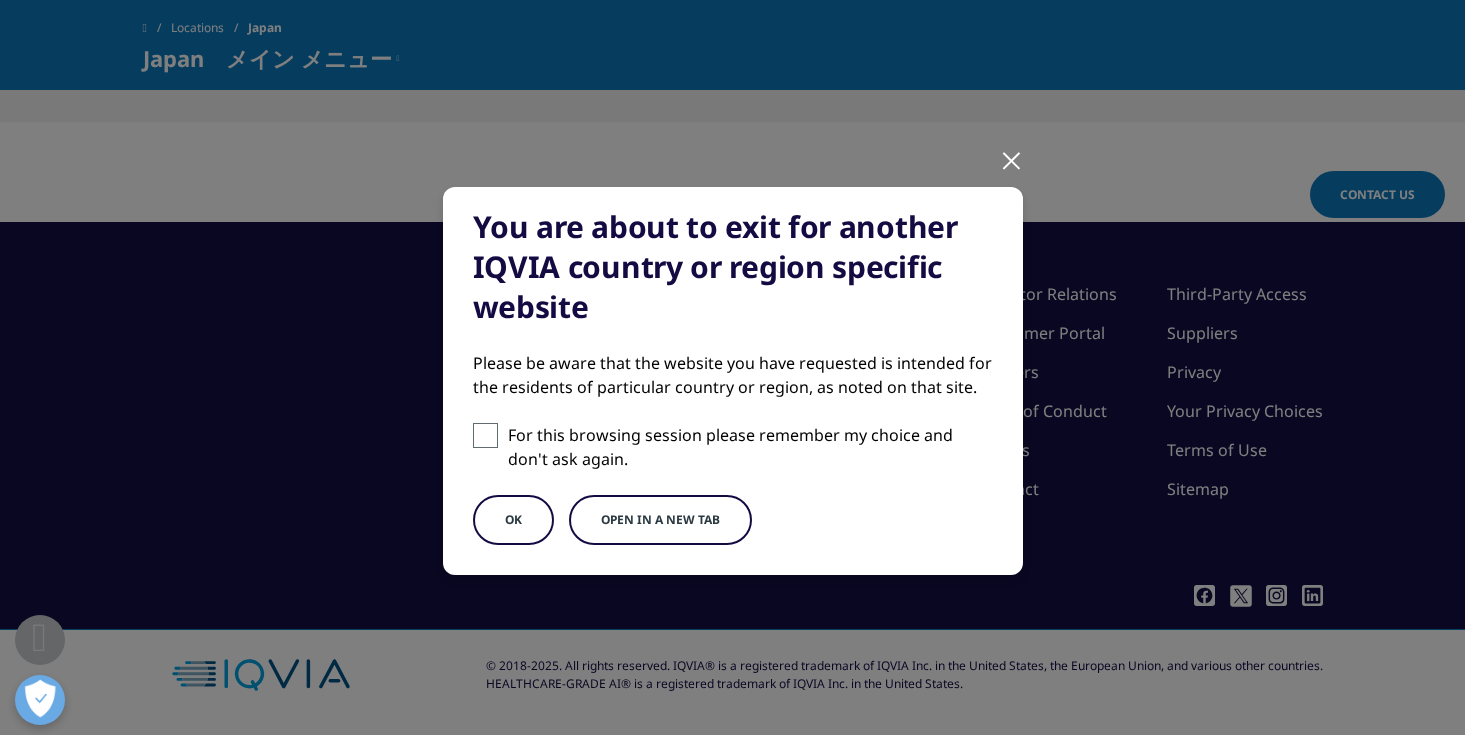 click on "OK" at bounding box center (513, 520) 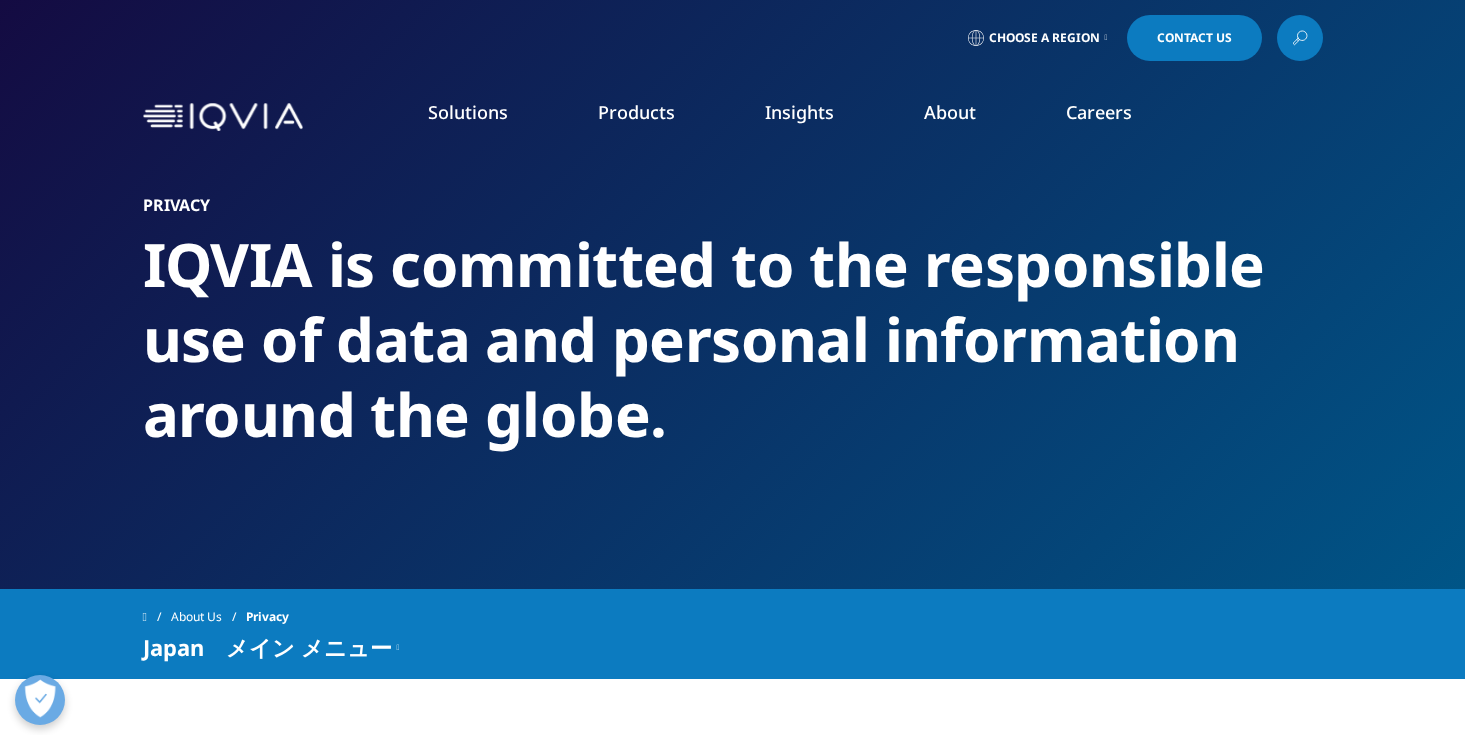 scroll, scrollTop: 0, scrollLeft: 0, axis: both 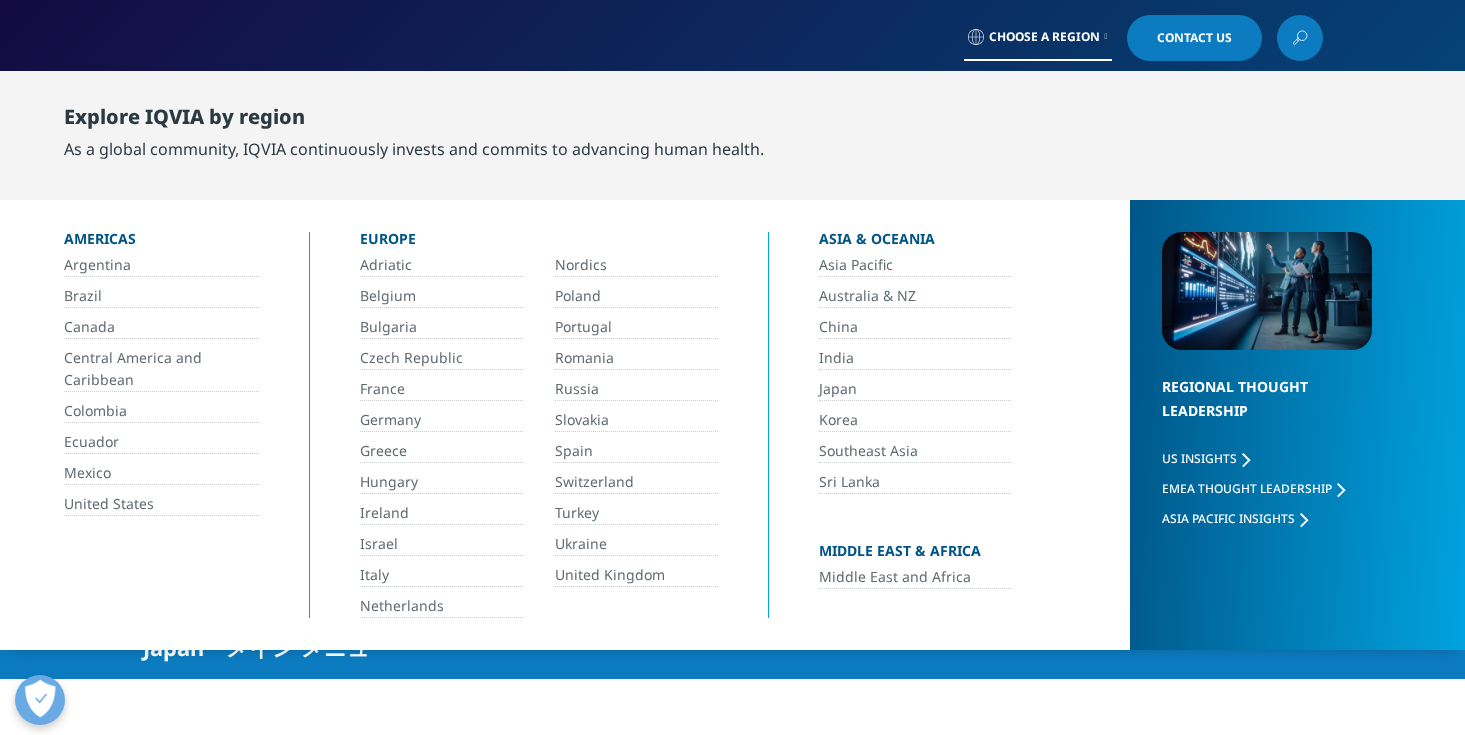 click on "Japan" at bounding box center [915, 389] 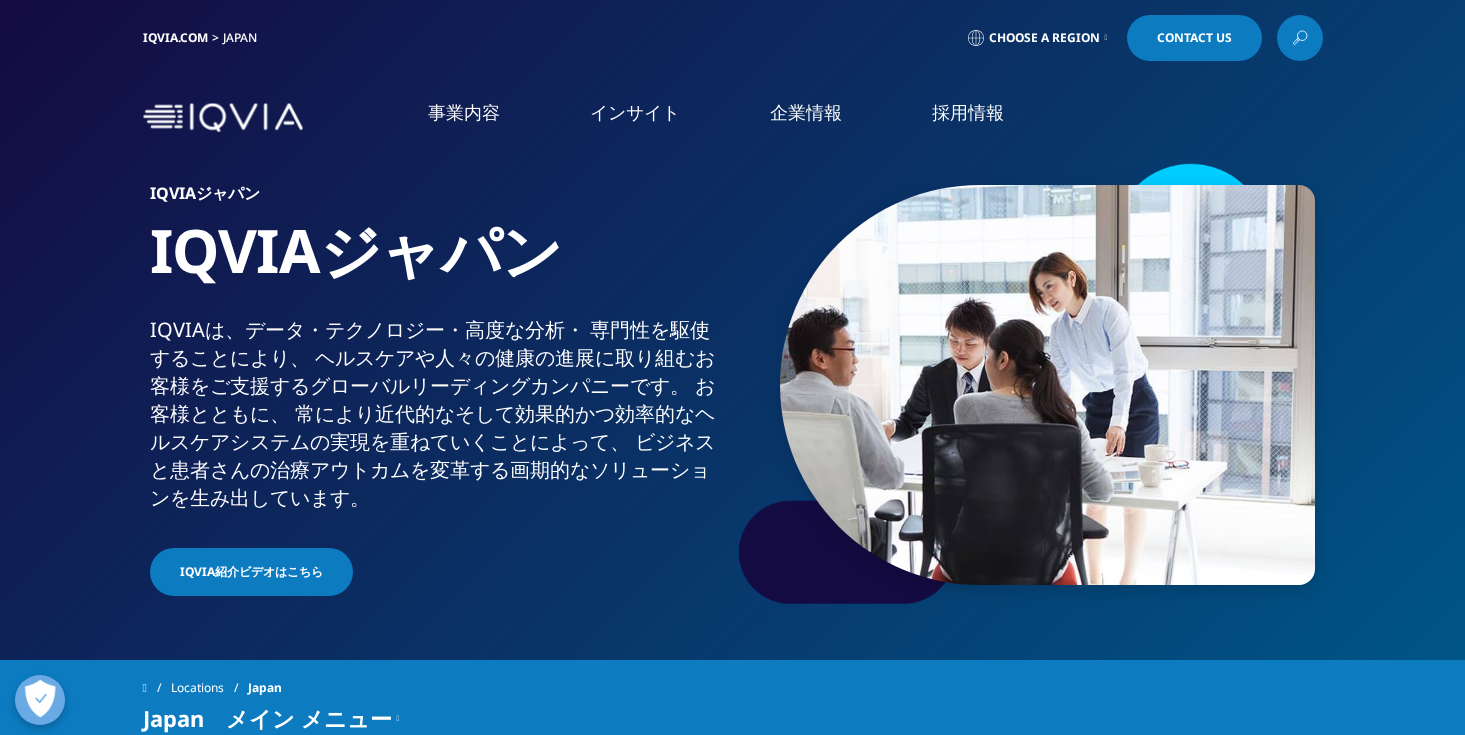 scroll, scrollTop: 0, scrollLeft: 0, axis: both 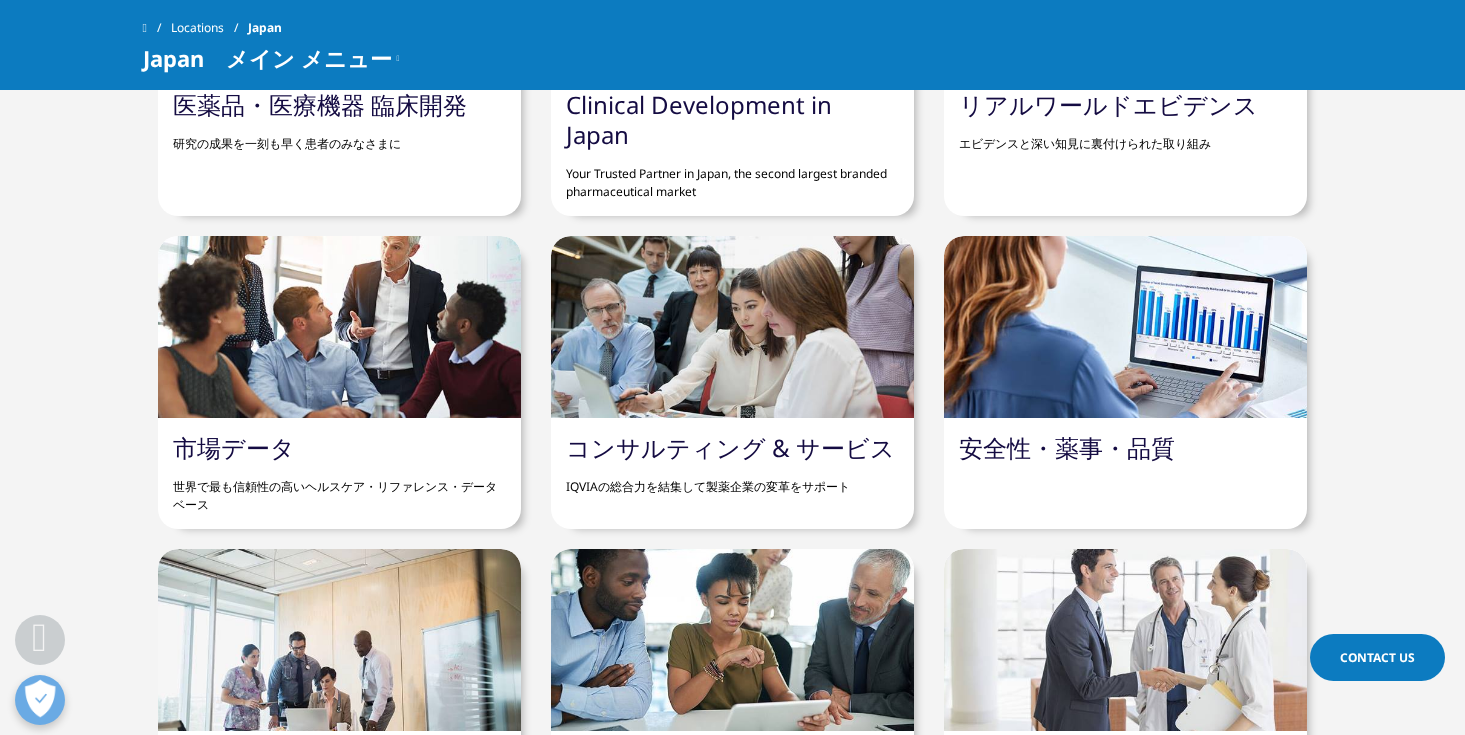 click on "市場データ
世界で最も信頼性の高いヘルスケア・リファレンス・データベース" at bounding box center [339, 473] 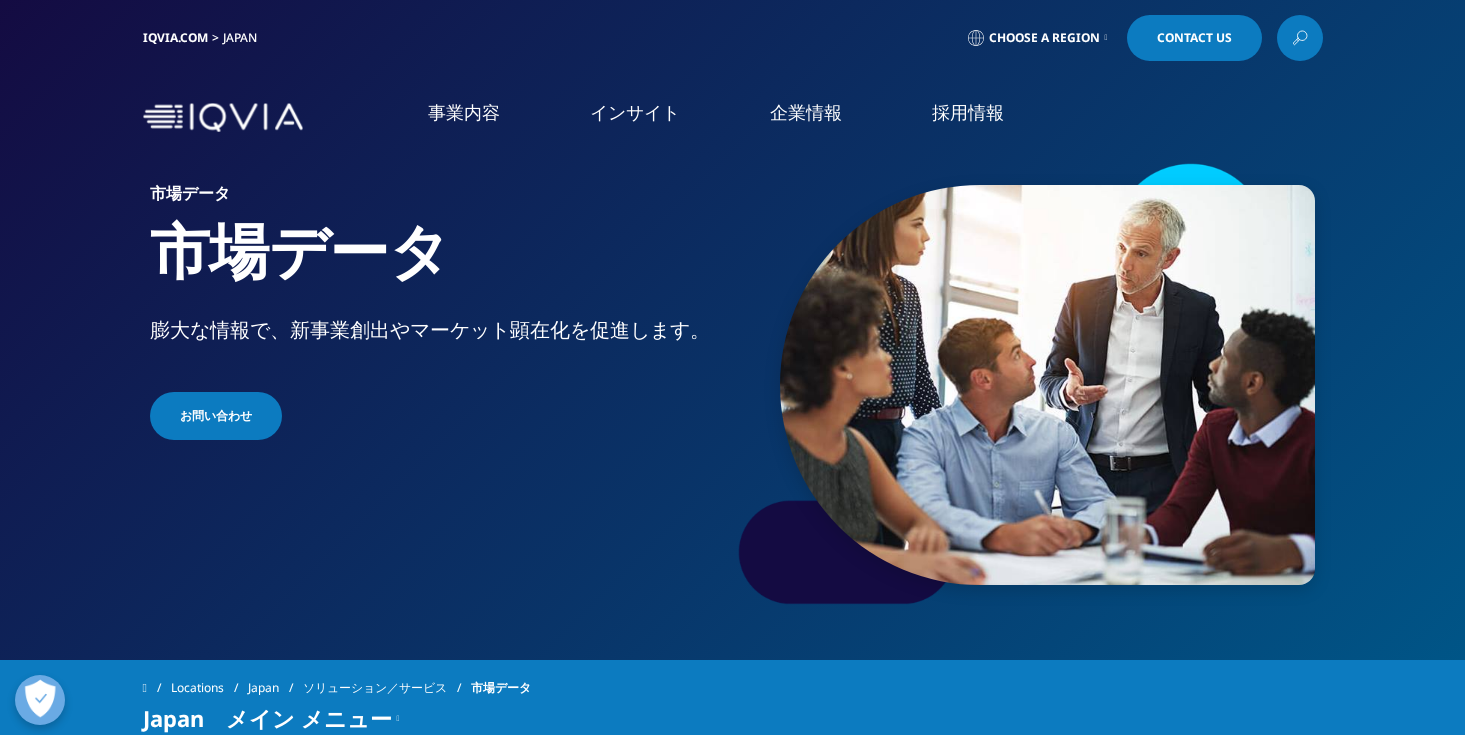 scroll, scrollTop: 0, scrollLeft: 0, axis: both 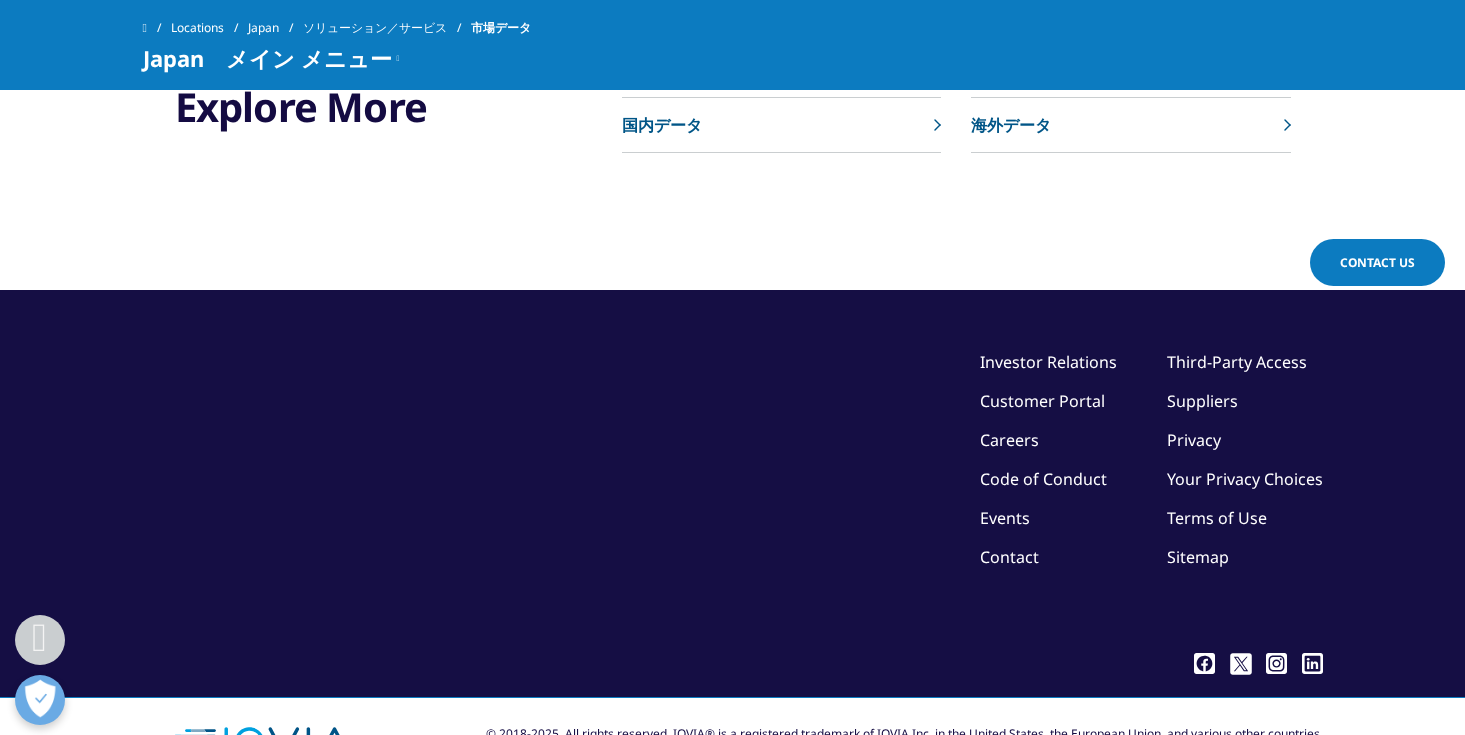 click on "国内データ" at bounding box center (781, 125) 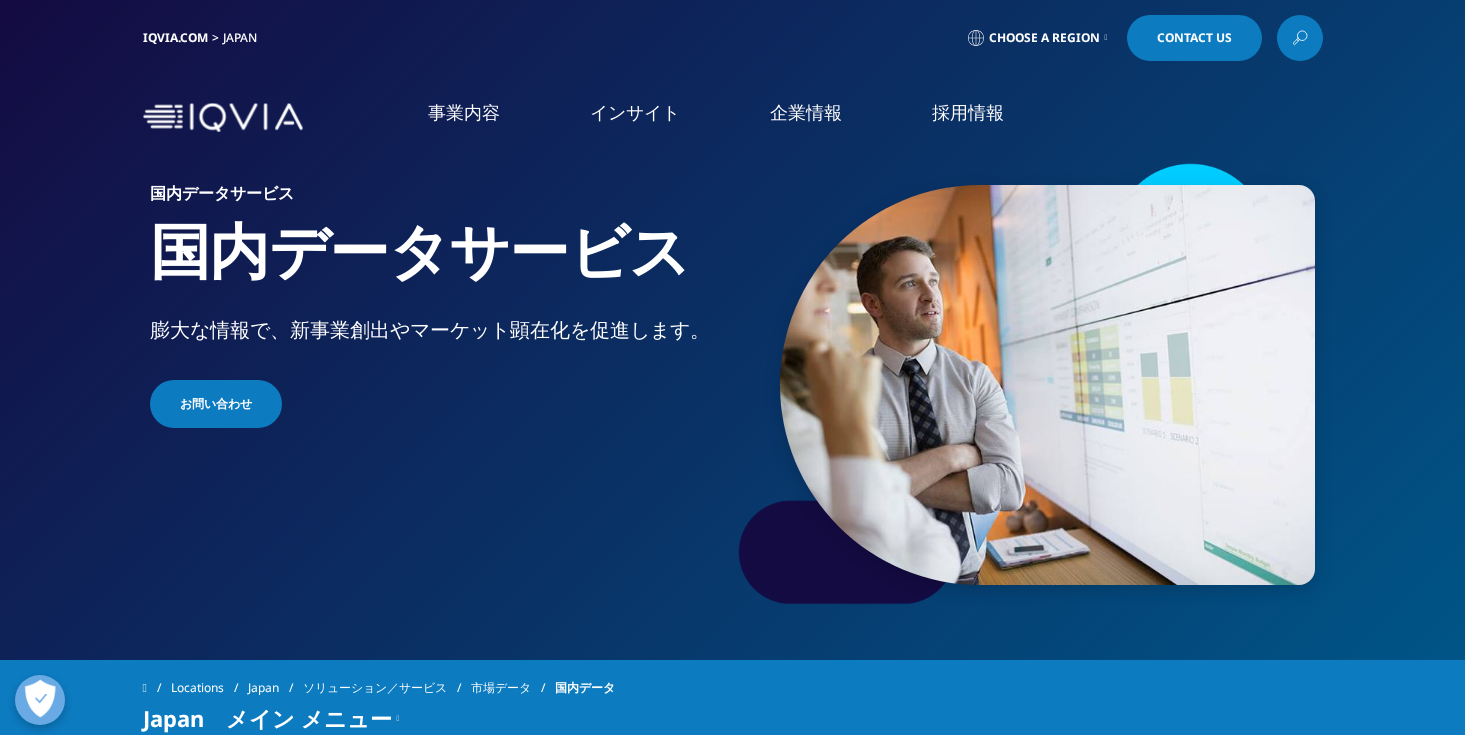 scroll, scrollTop: 500, scrollLeft: 0, axis: vertical 